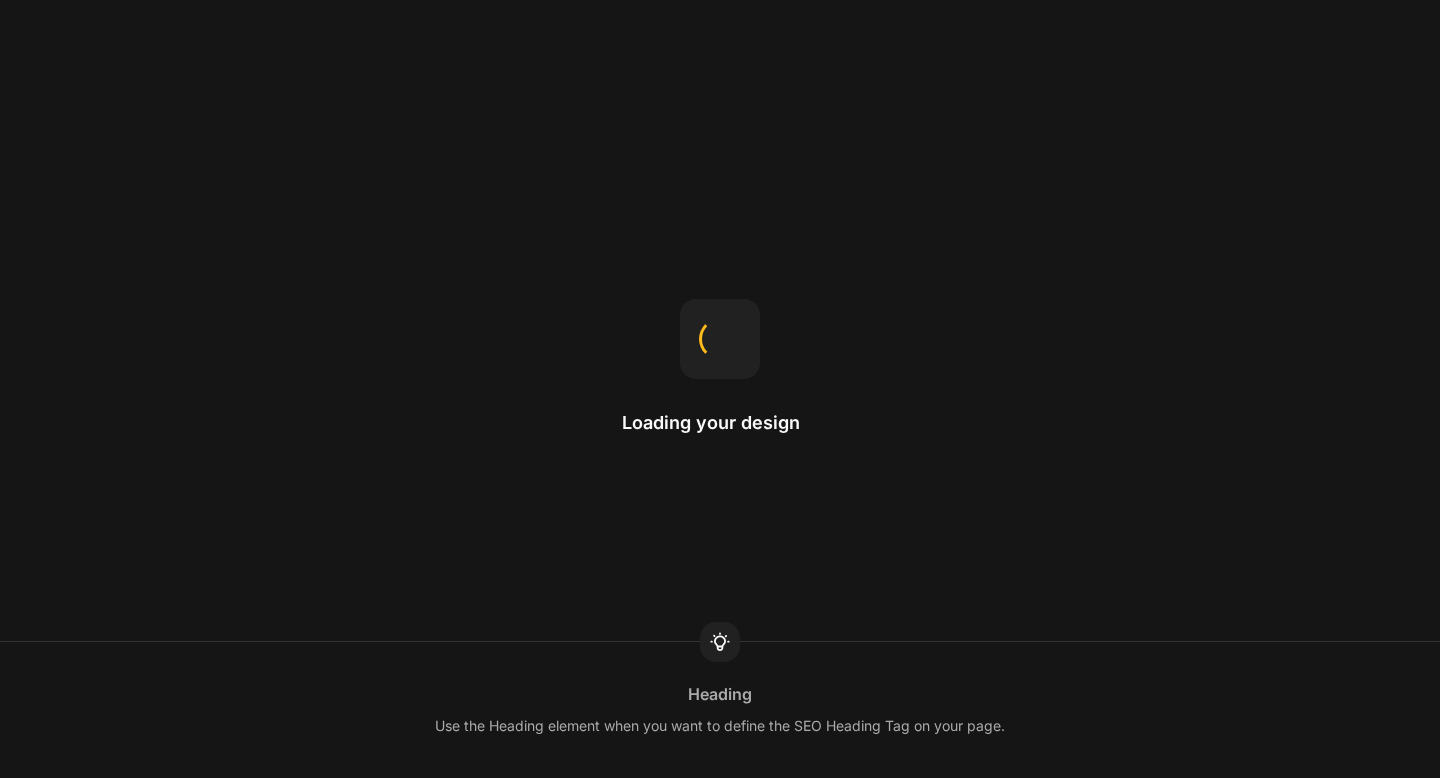 scroll, scrollTop: 0, scrollLeft: 0, axis: both 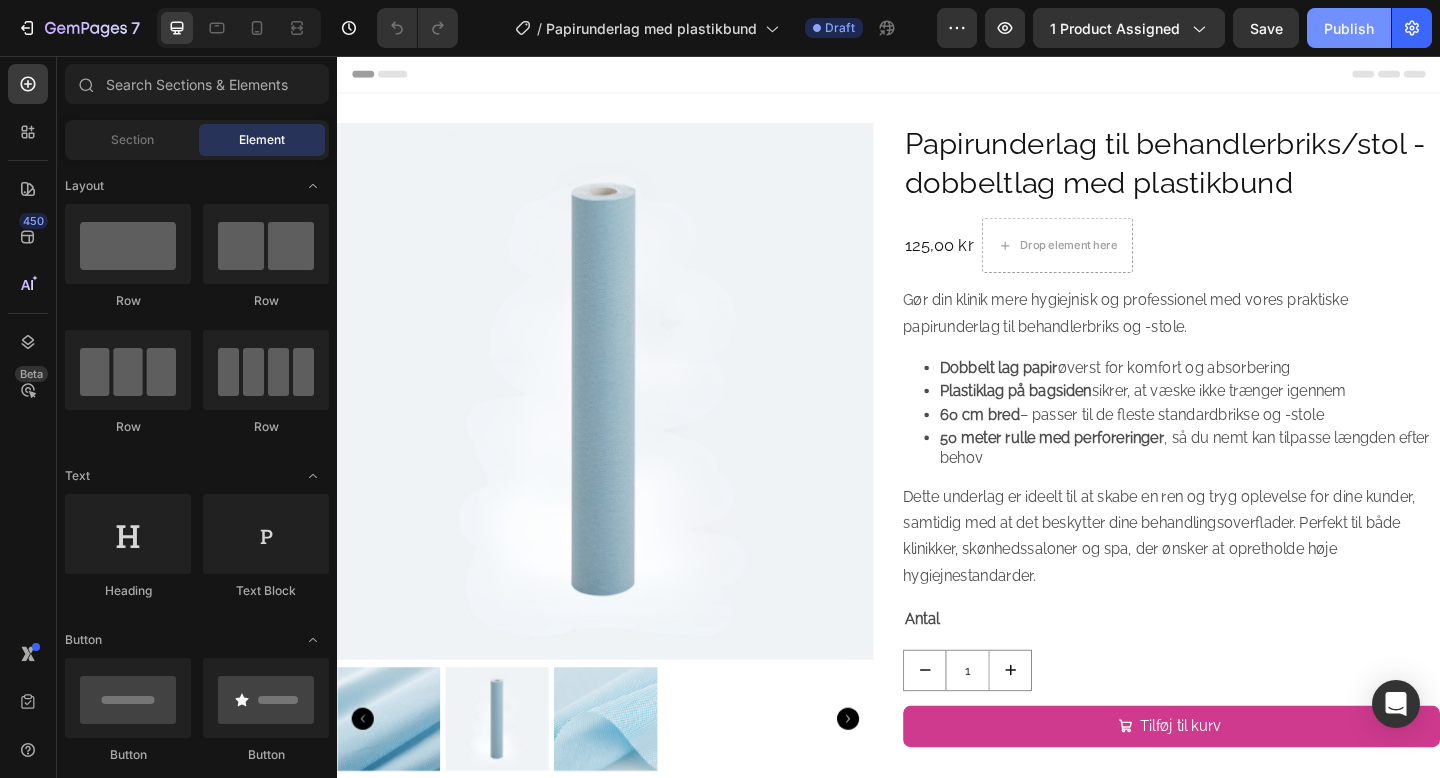 click on "Publish" at bounding box center (1349, 28) 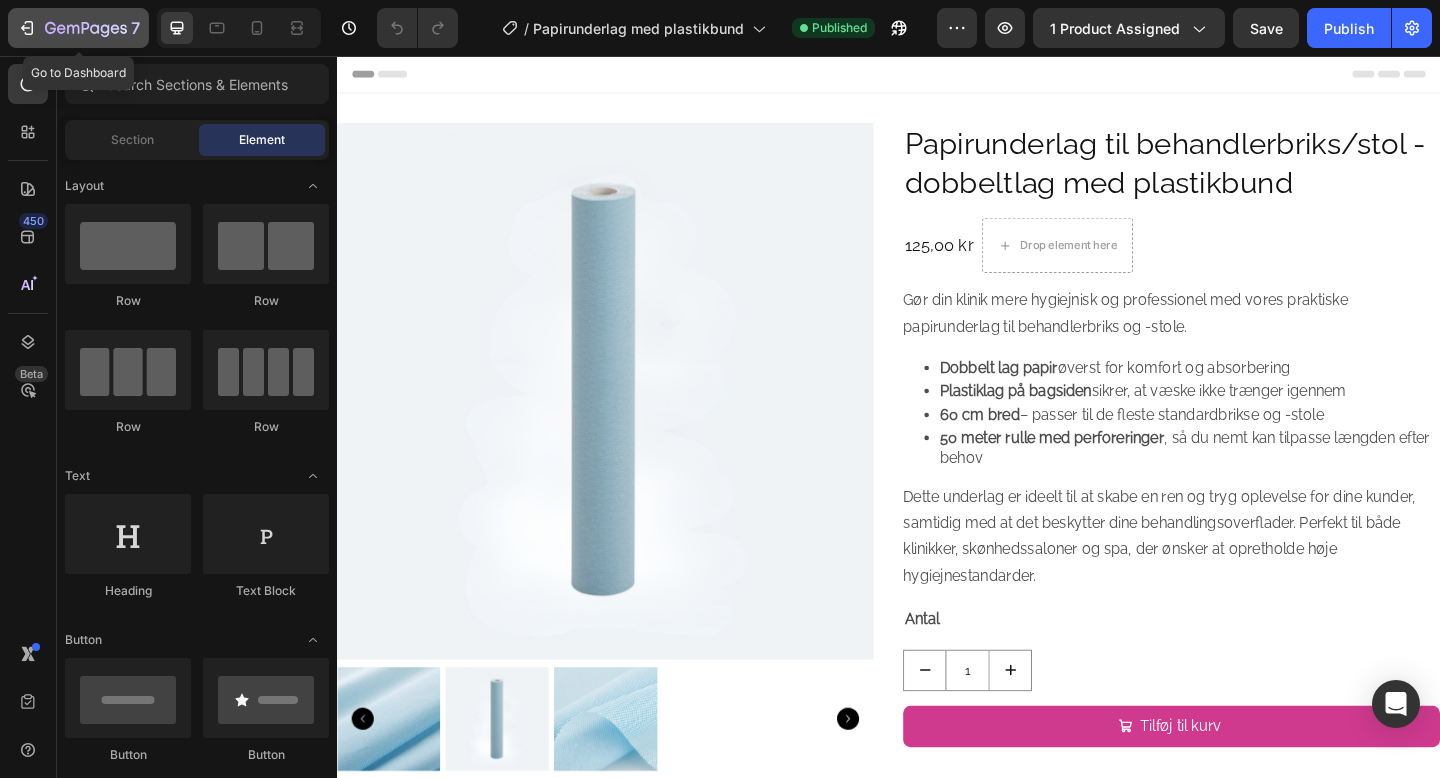 click on "7" 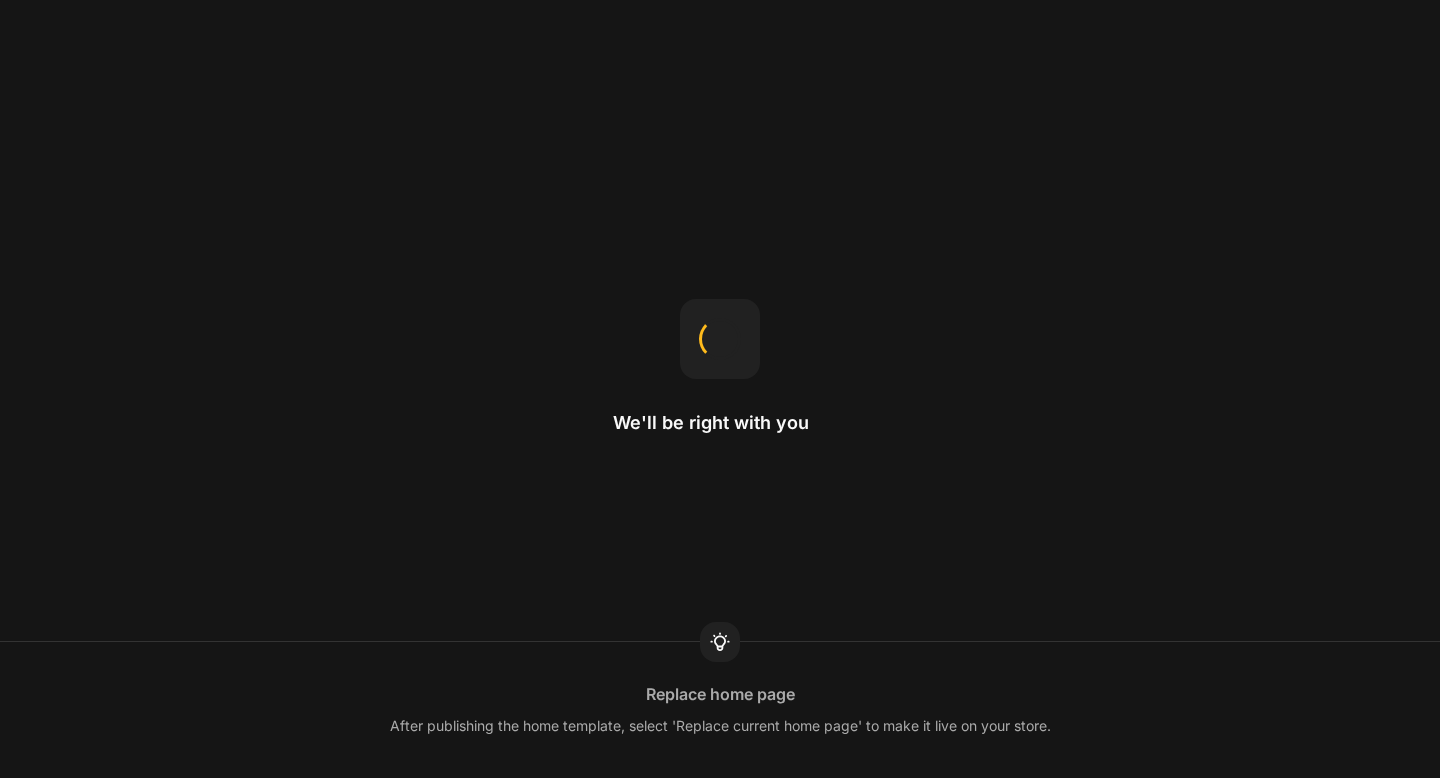 scroll, scrollTop: 0, scrollLeft: 0, axis: both 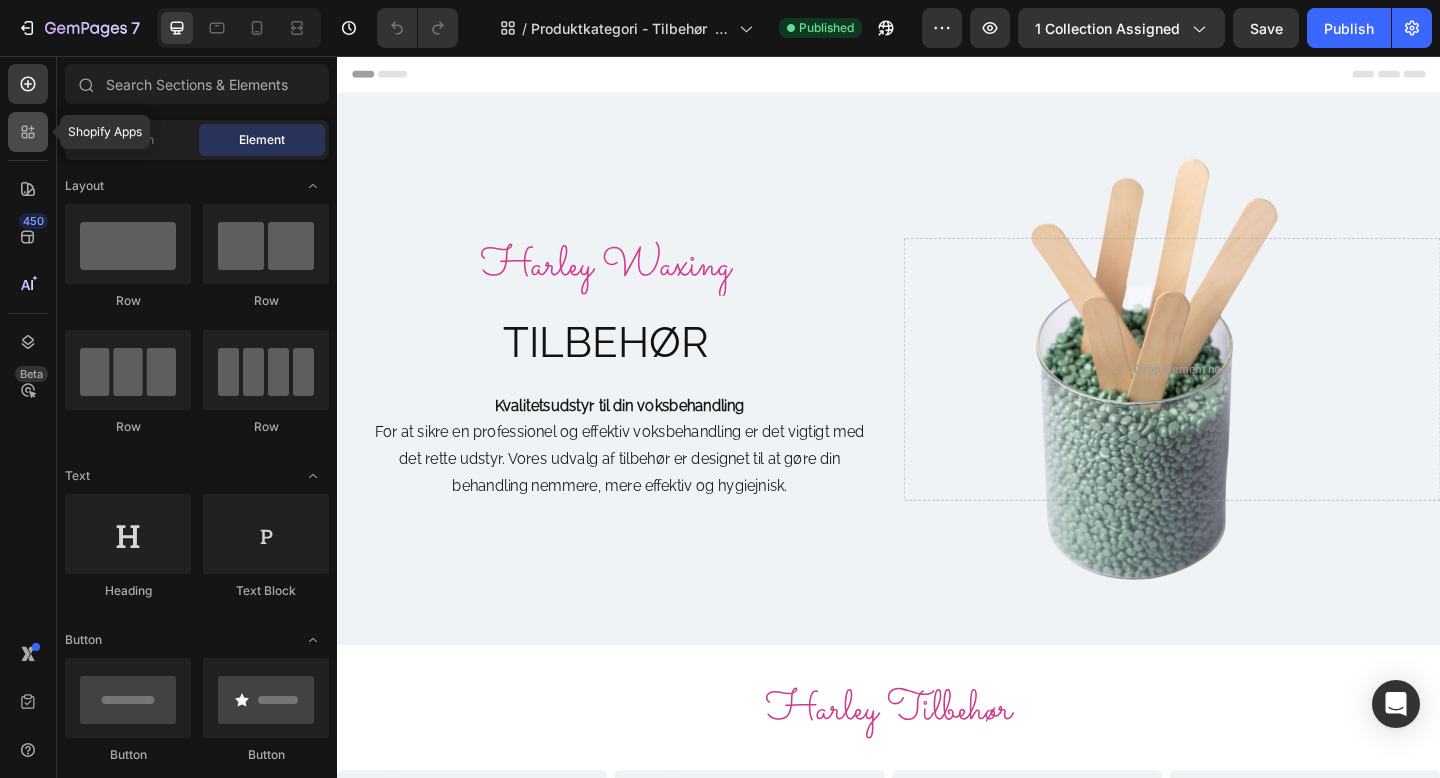 click 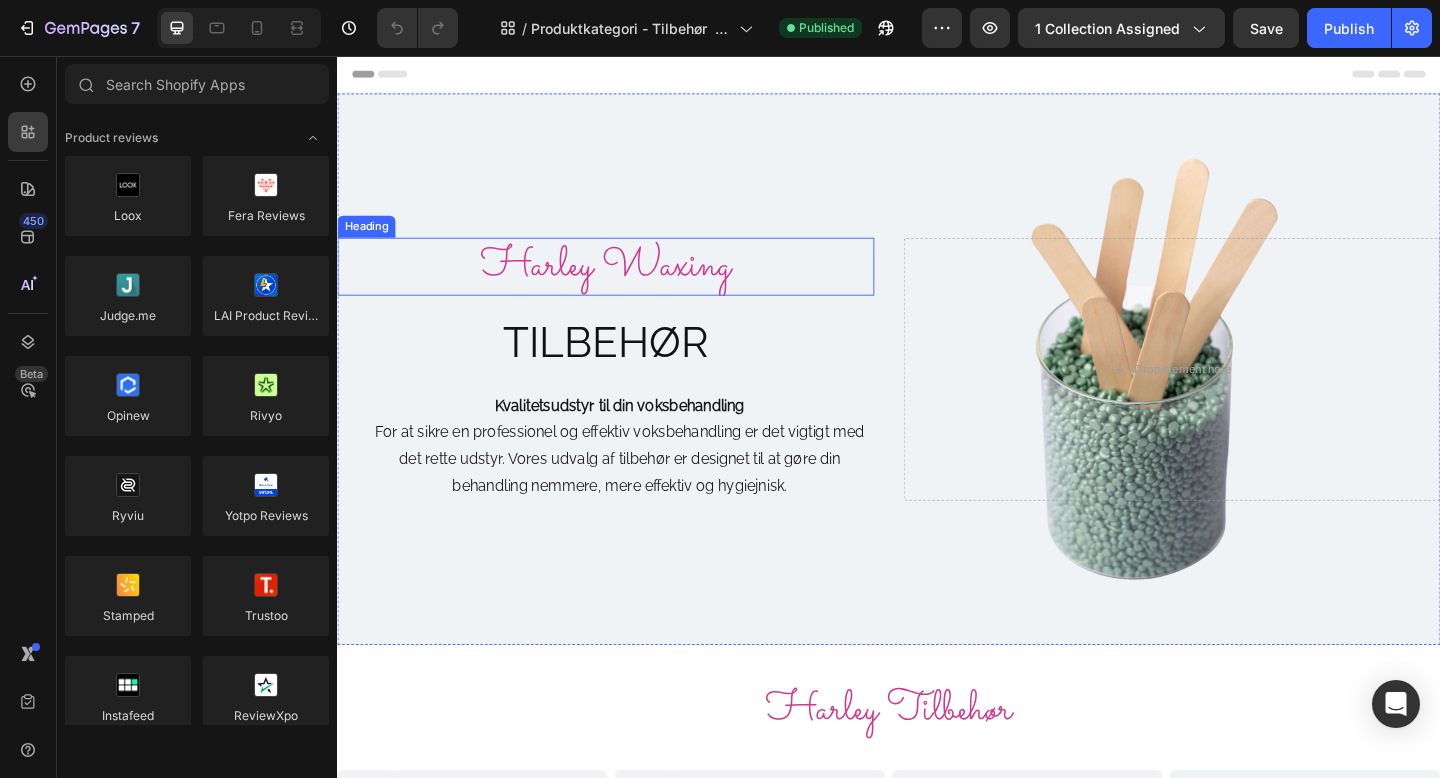 click on "Harley Waxing" at bounding box center (629, 286) 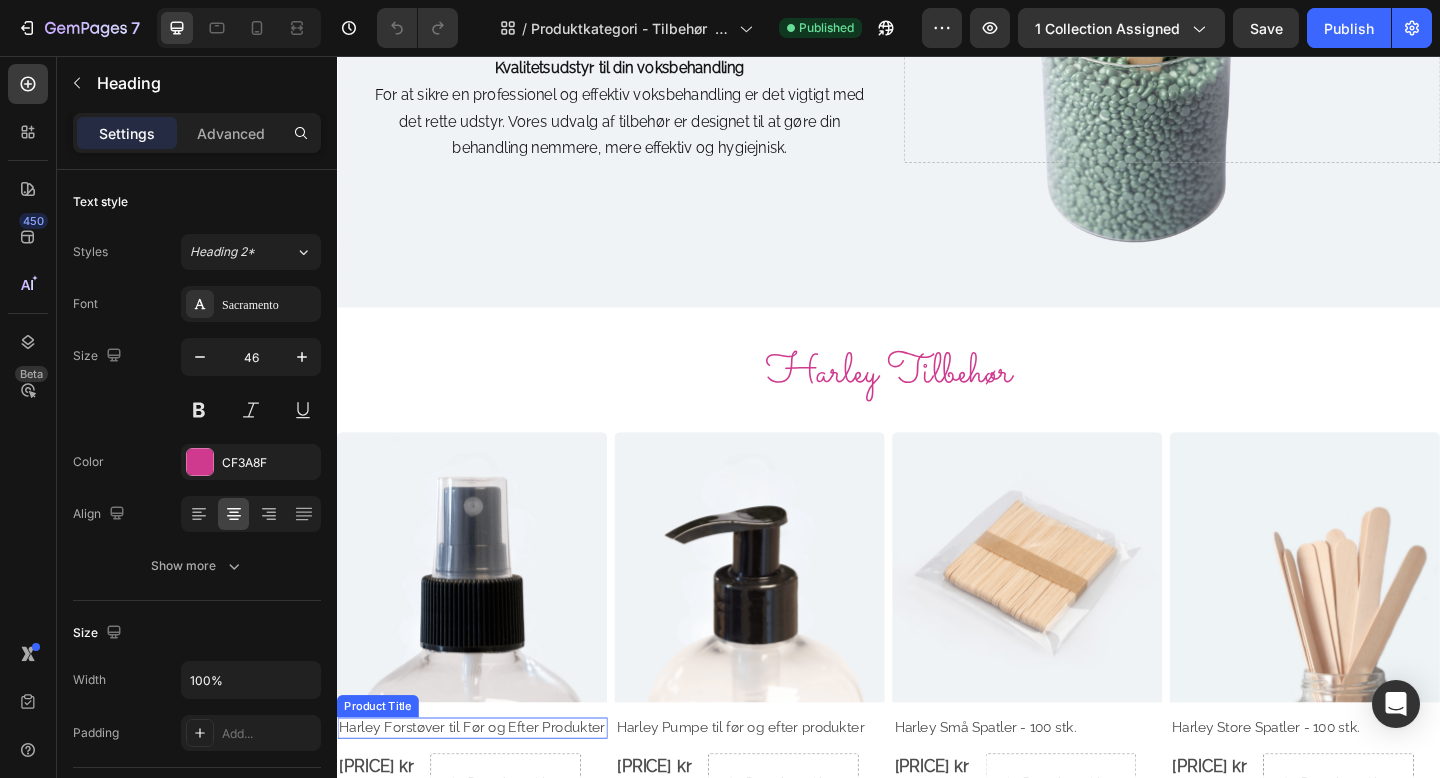 scroll, scrollTop: 365, scrollLeft: 0, axis: vertical 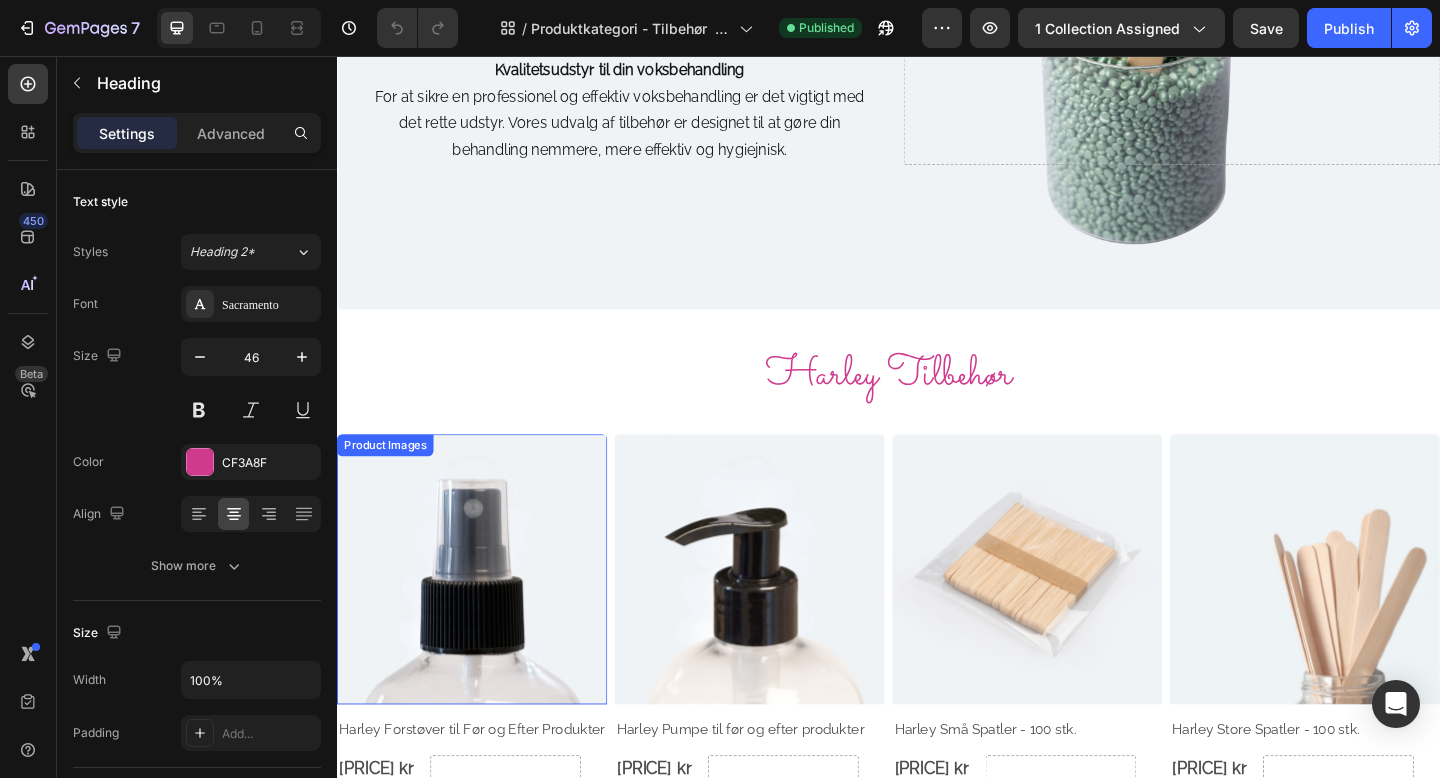 click at bounding box center (484, 615) 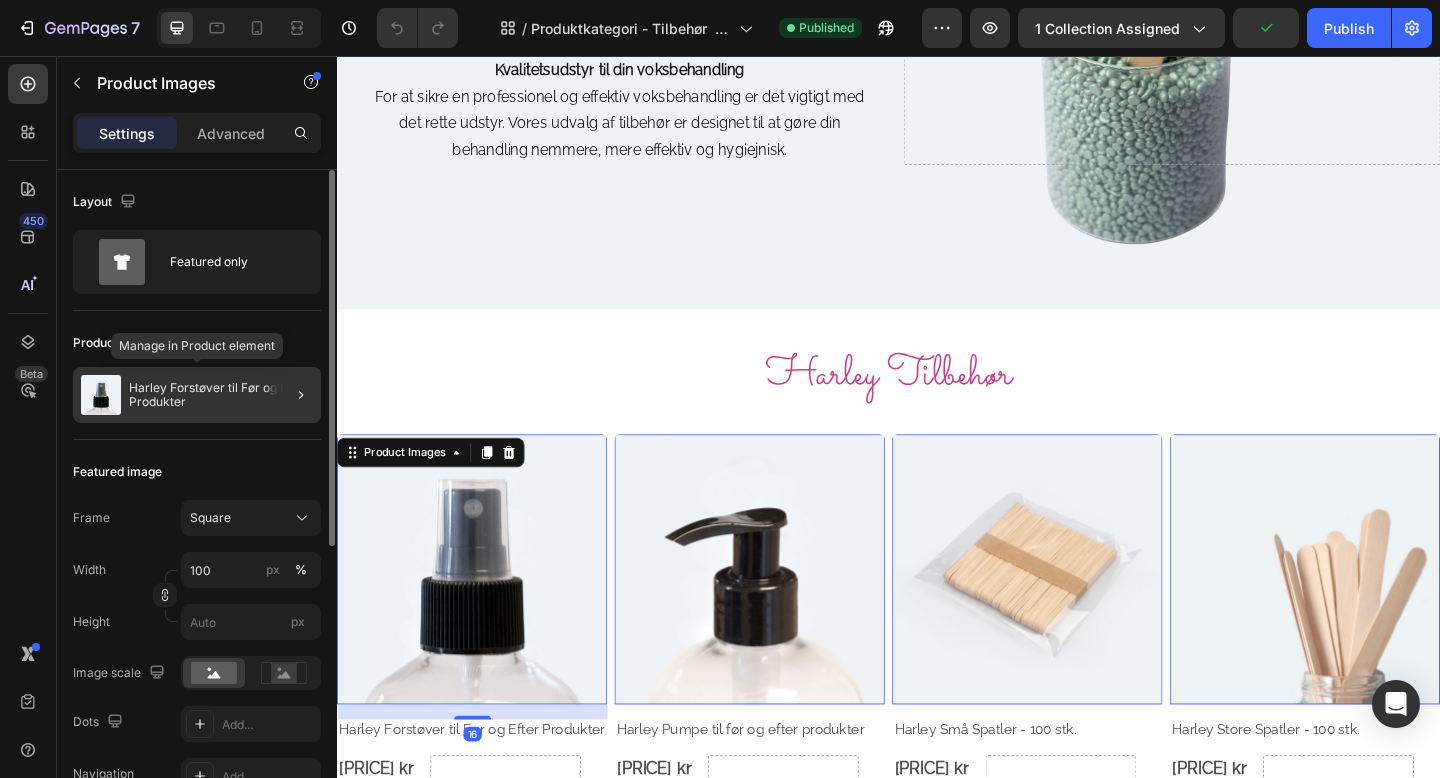 click on "Harley Forstøver til Før og Efter Produkter" at bounding box center (221, 395) 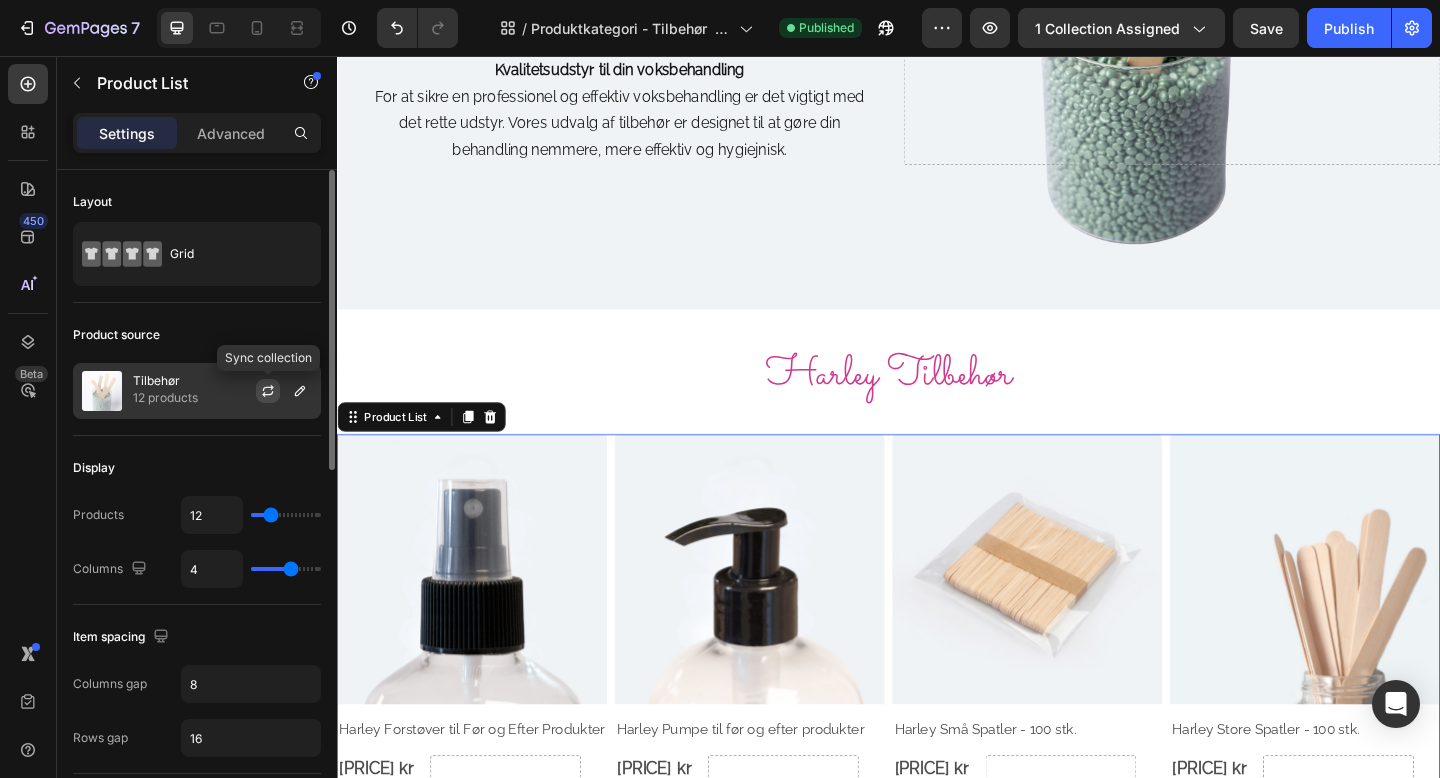 click 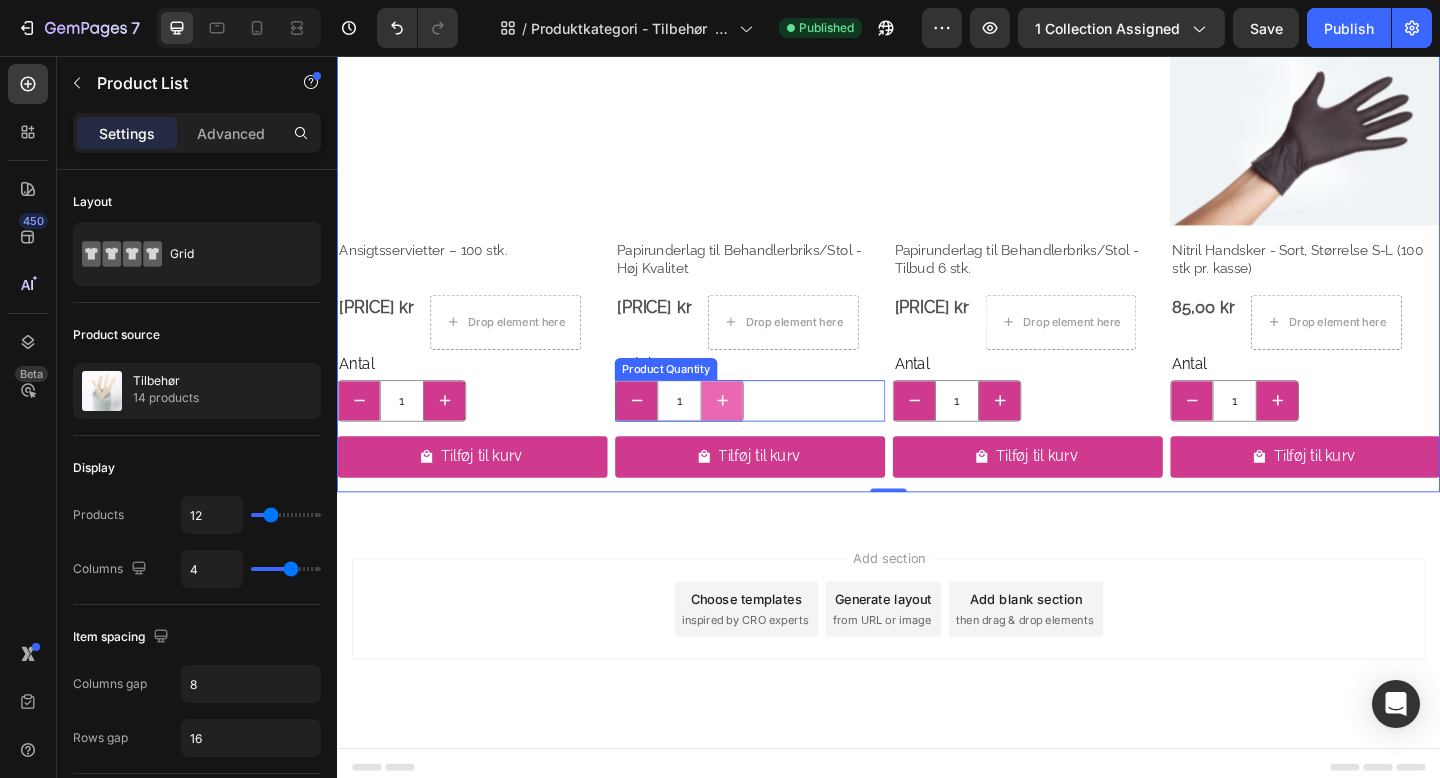 scroll, scrollTop: 2055, scrollLeft: 0, axis: vertical 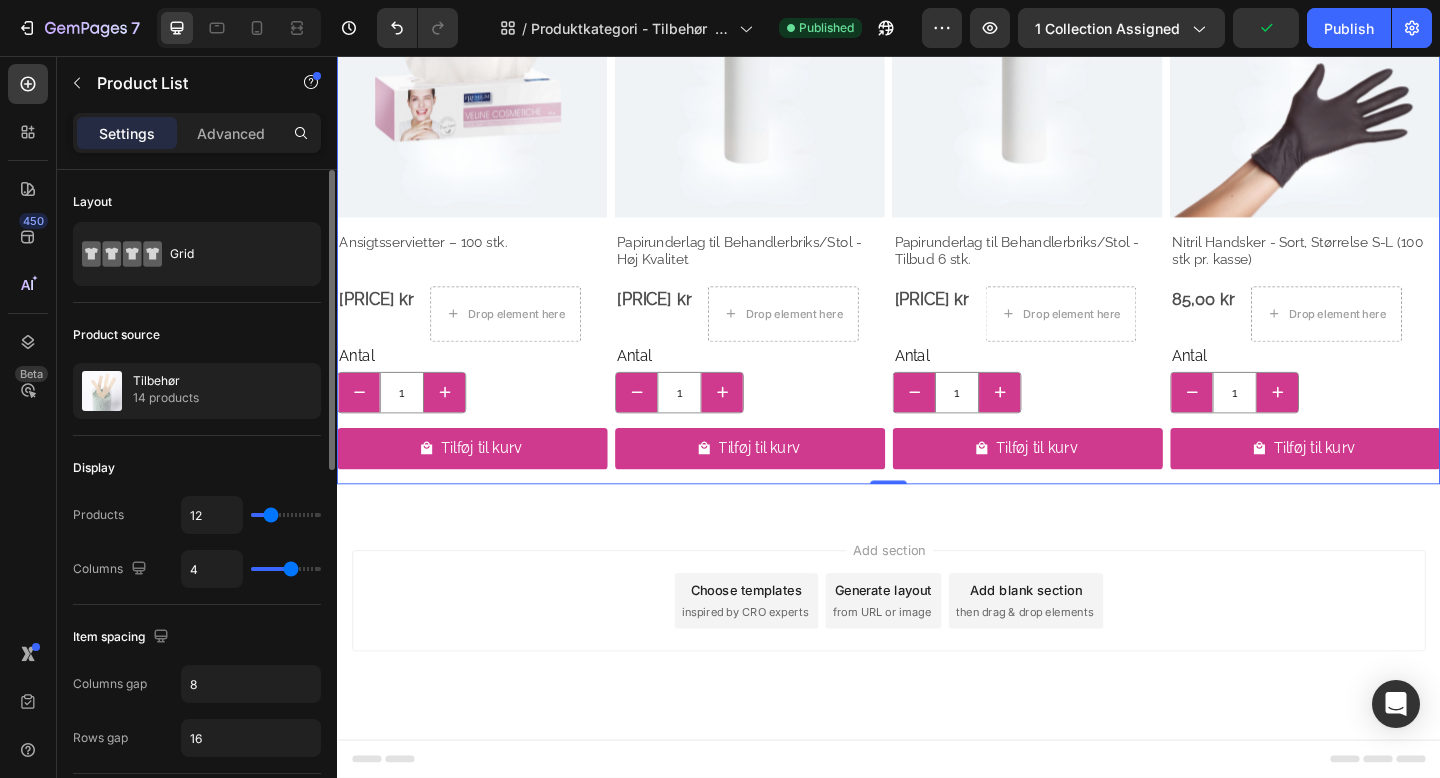type on "16" 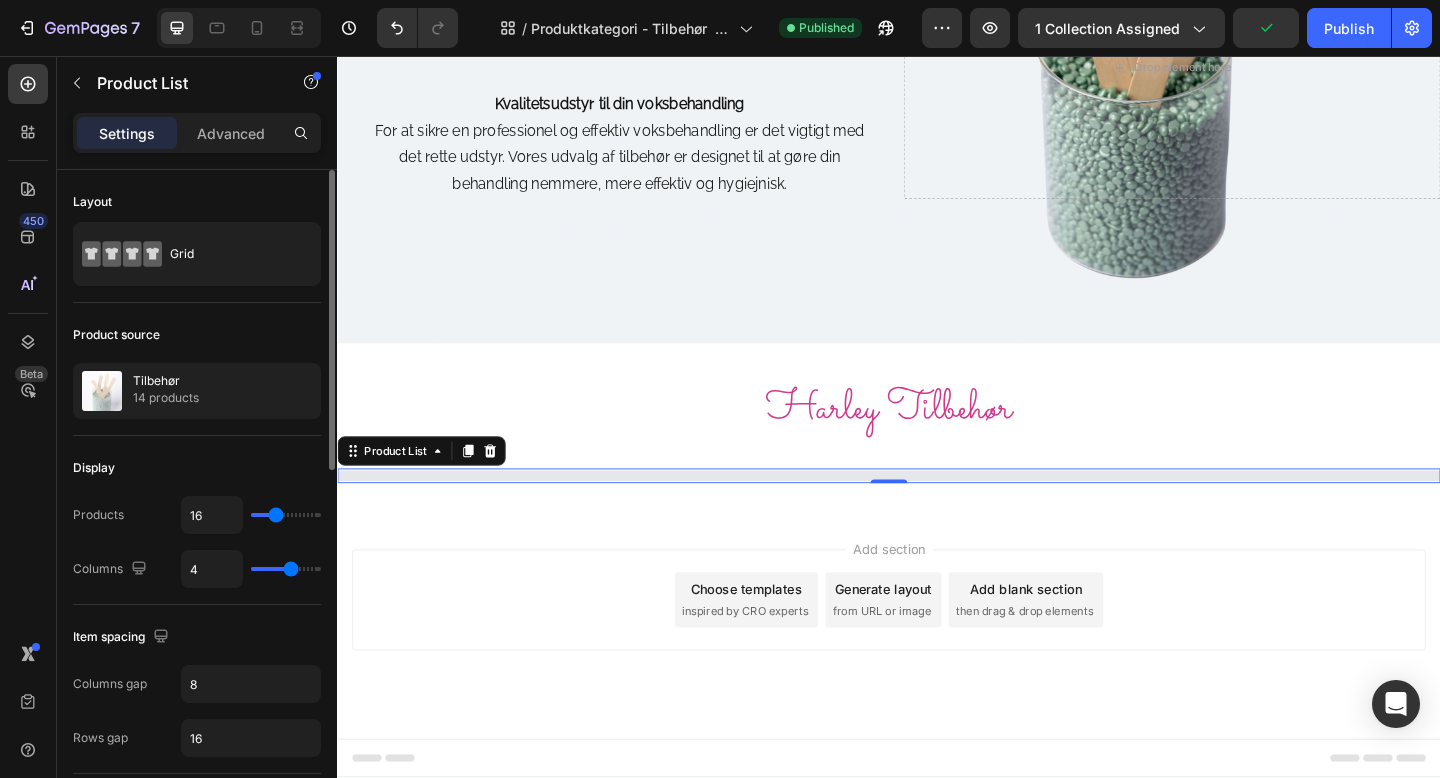 type on "17" 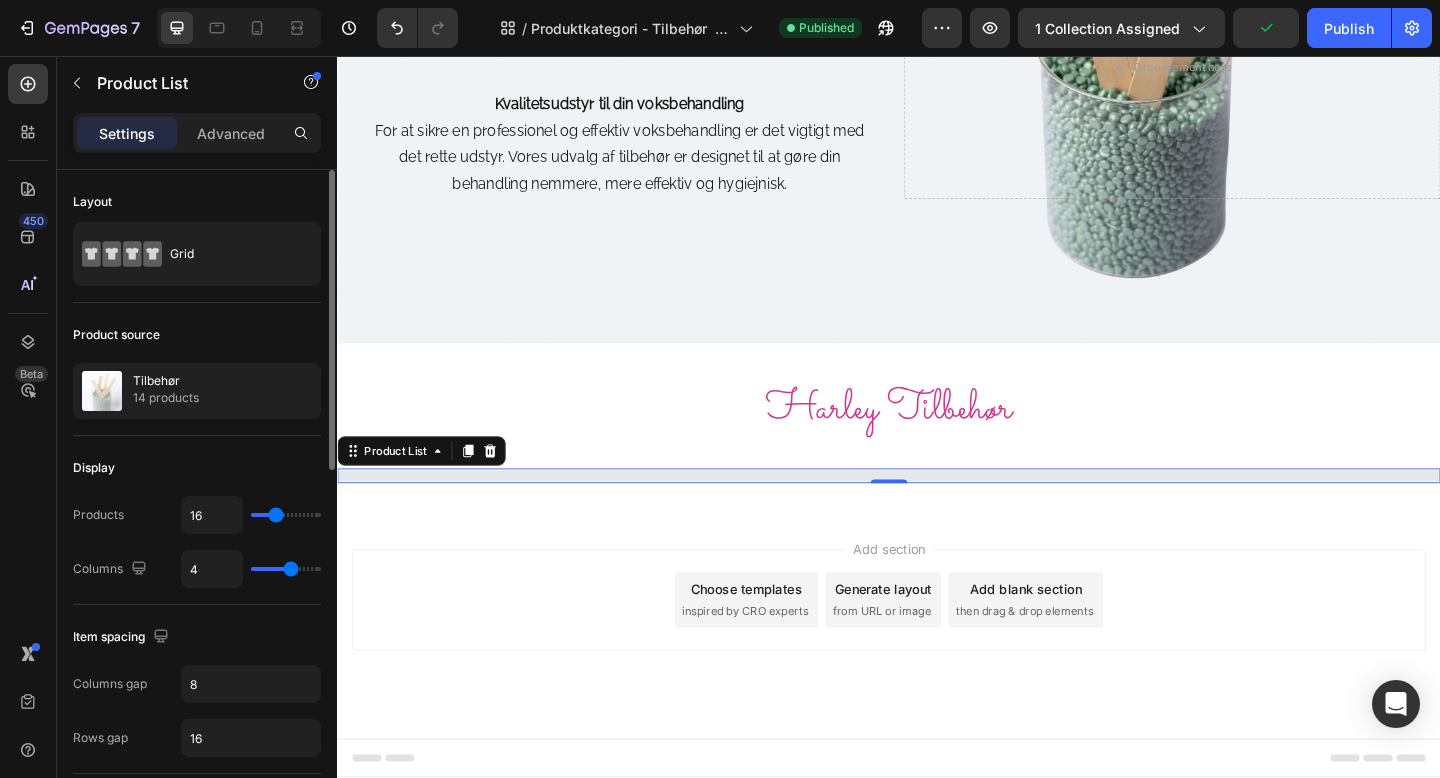 type on "17" 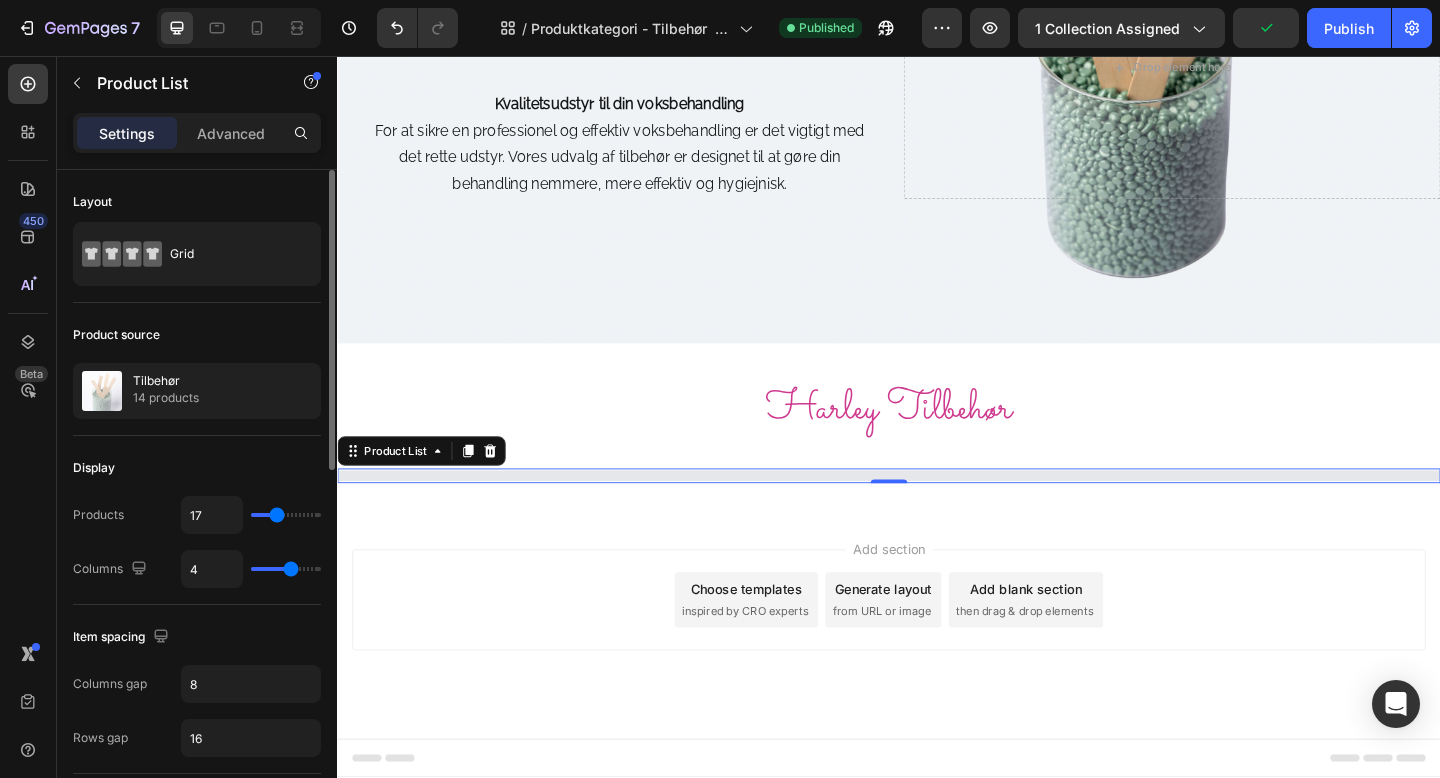 type on "18" 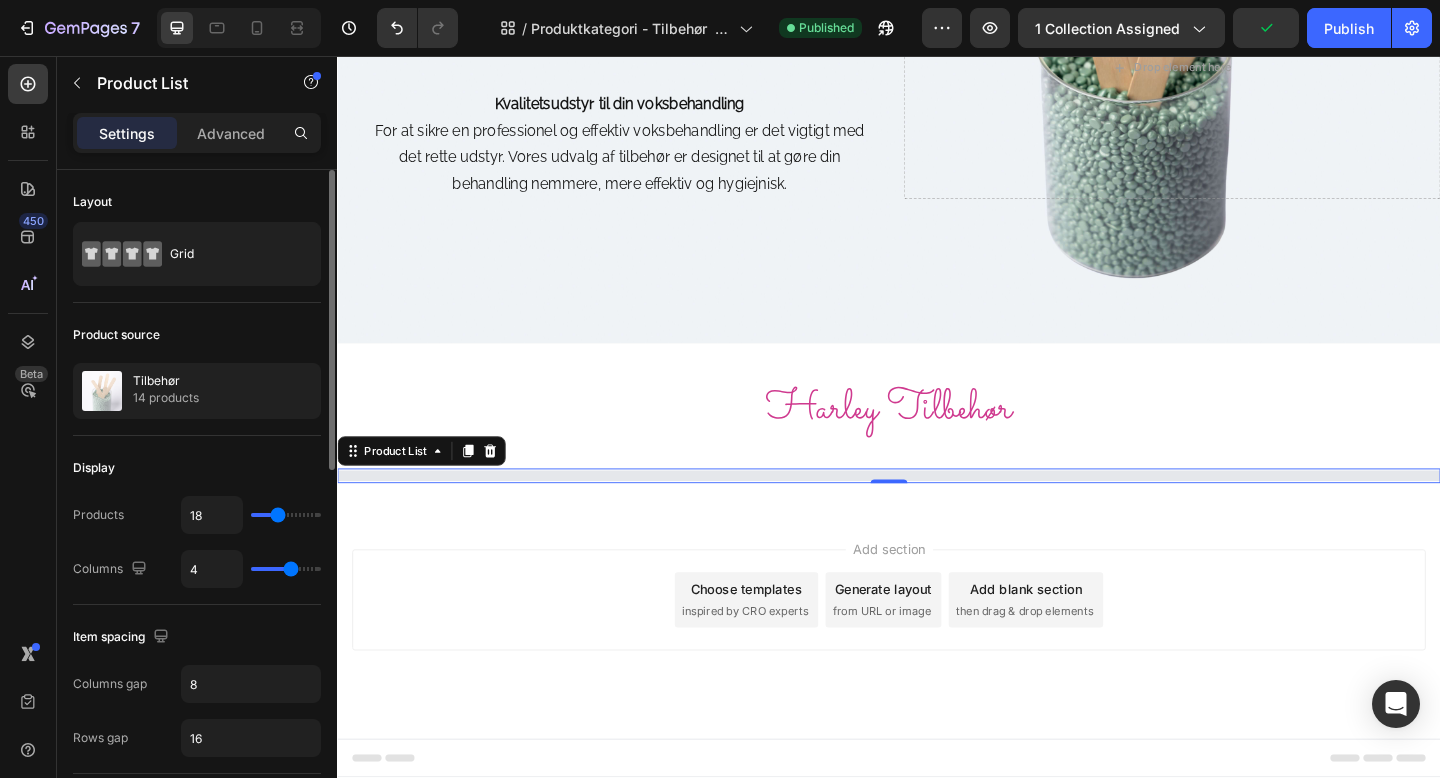 scroll, scrollTop: 0, scrollLeft: 0, axis: both 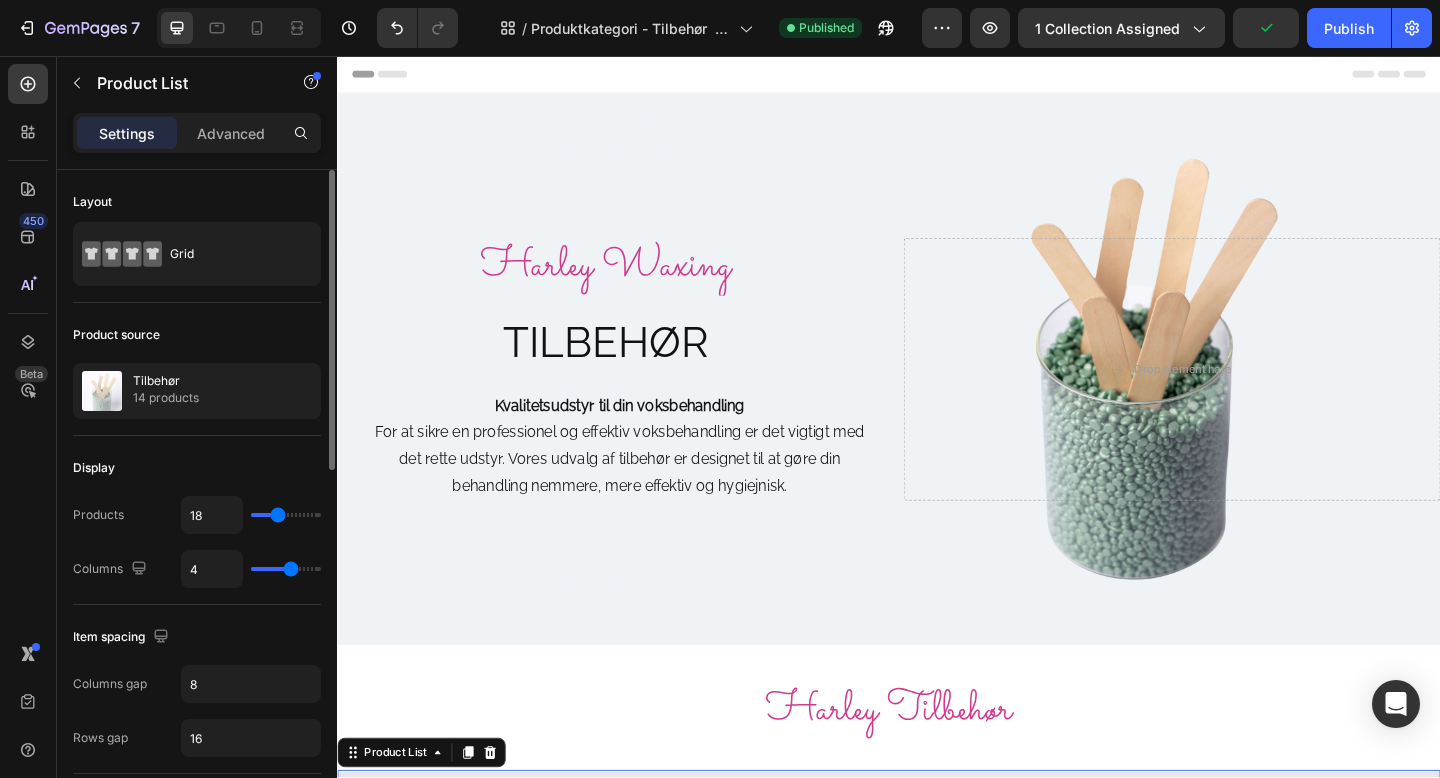 type on "19" 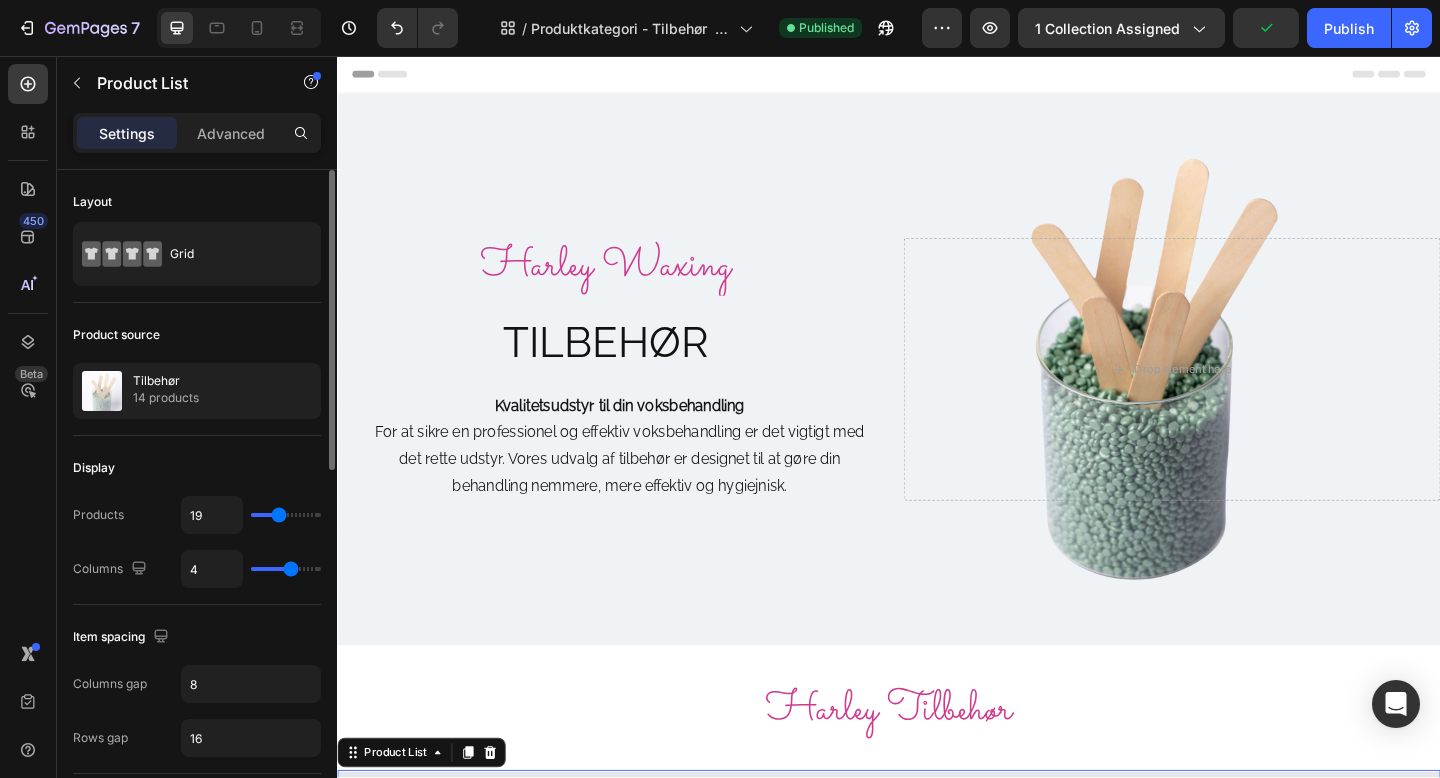 type on "18" 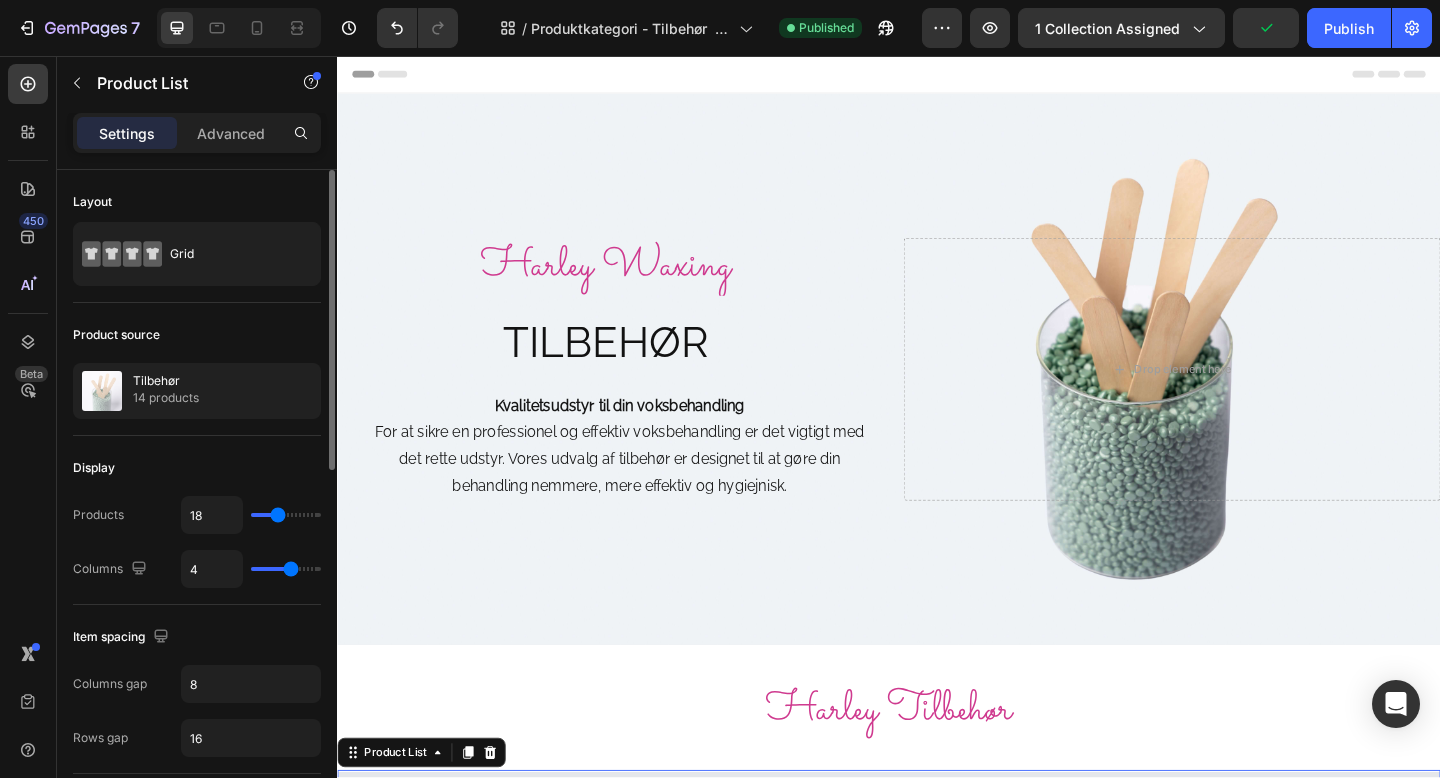 type on "17" 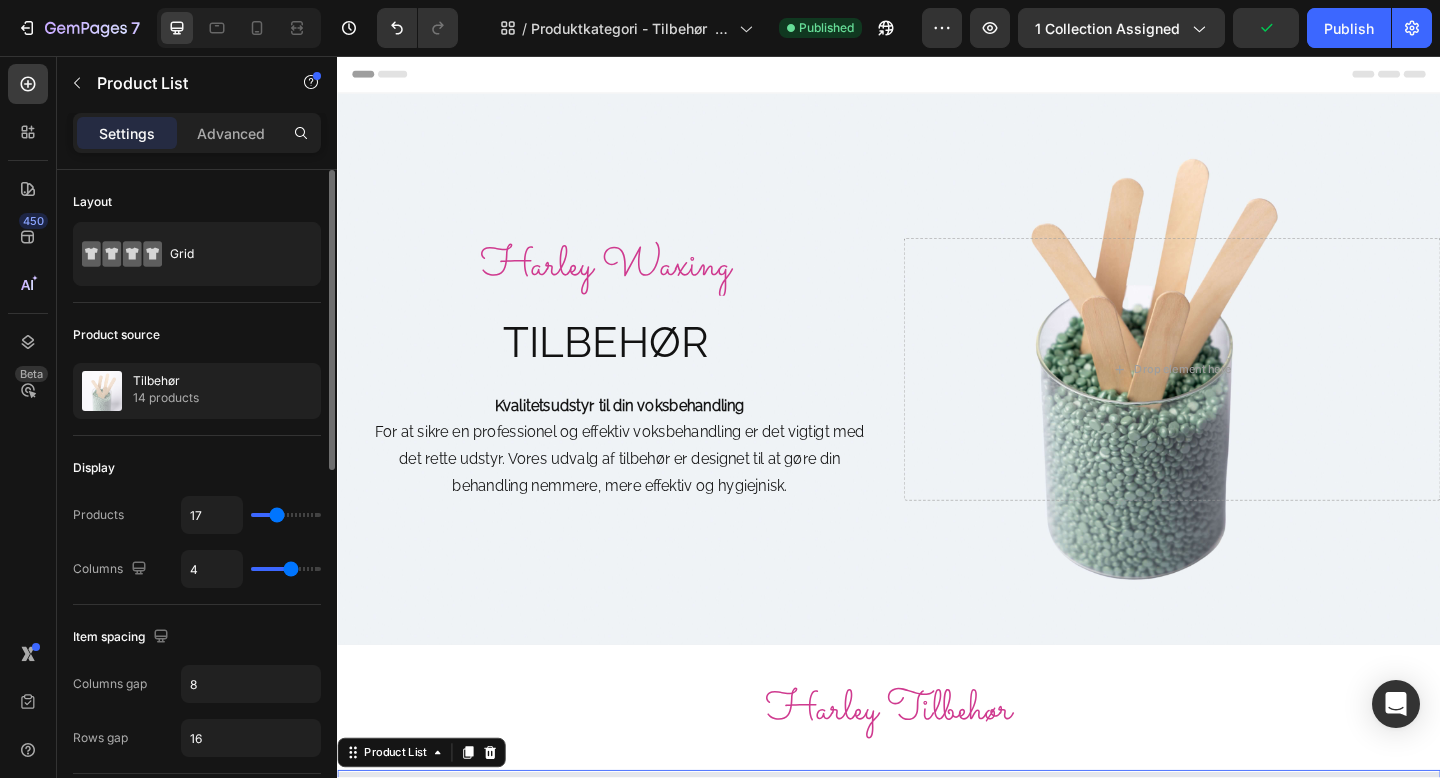 type on "16" 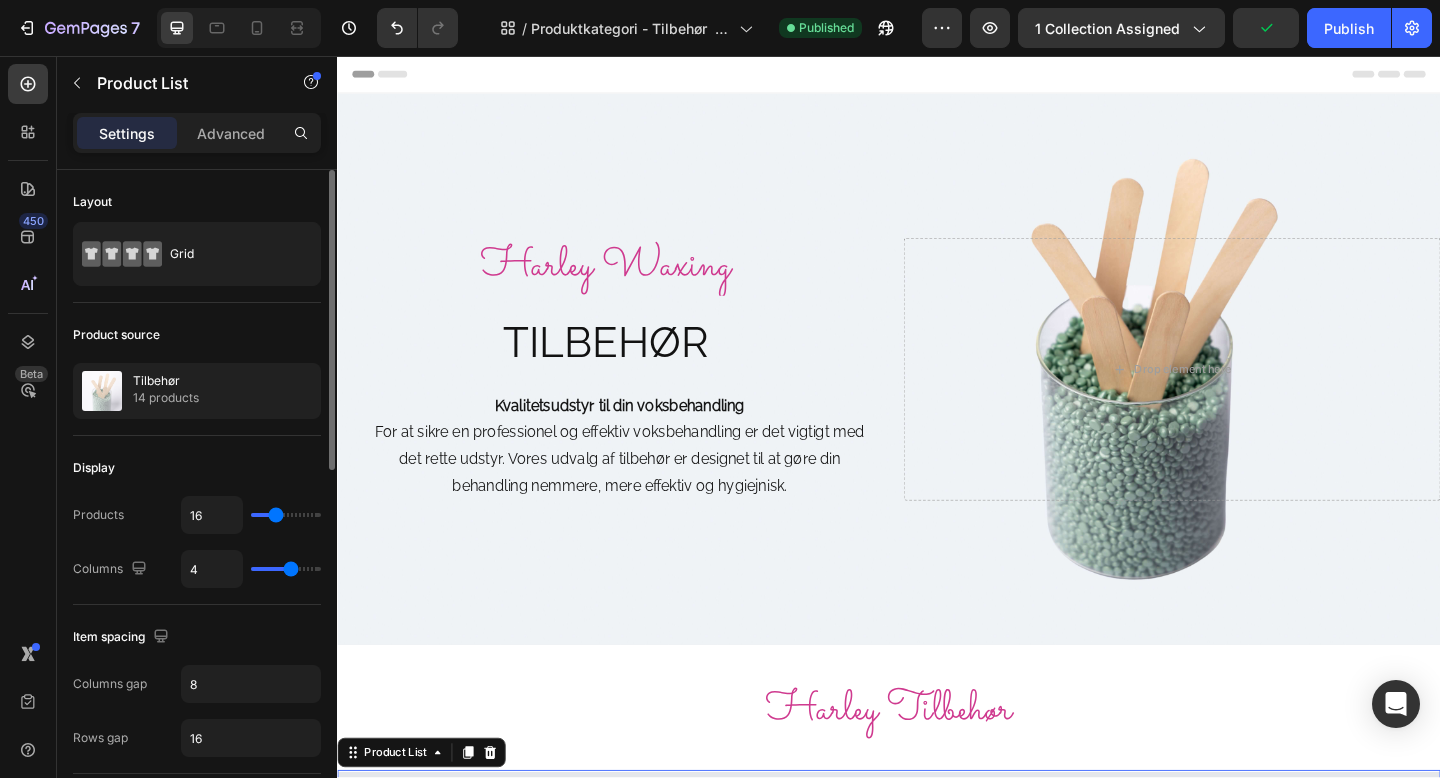 type on "16" 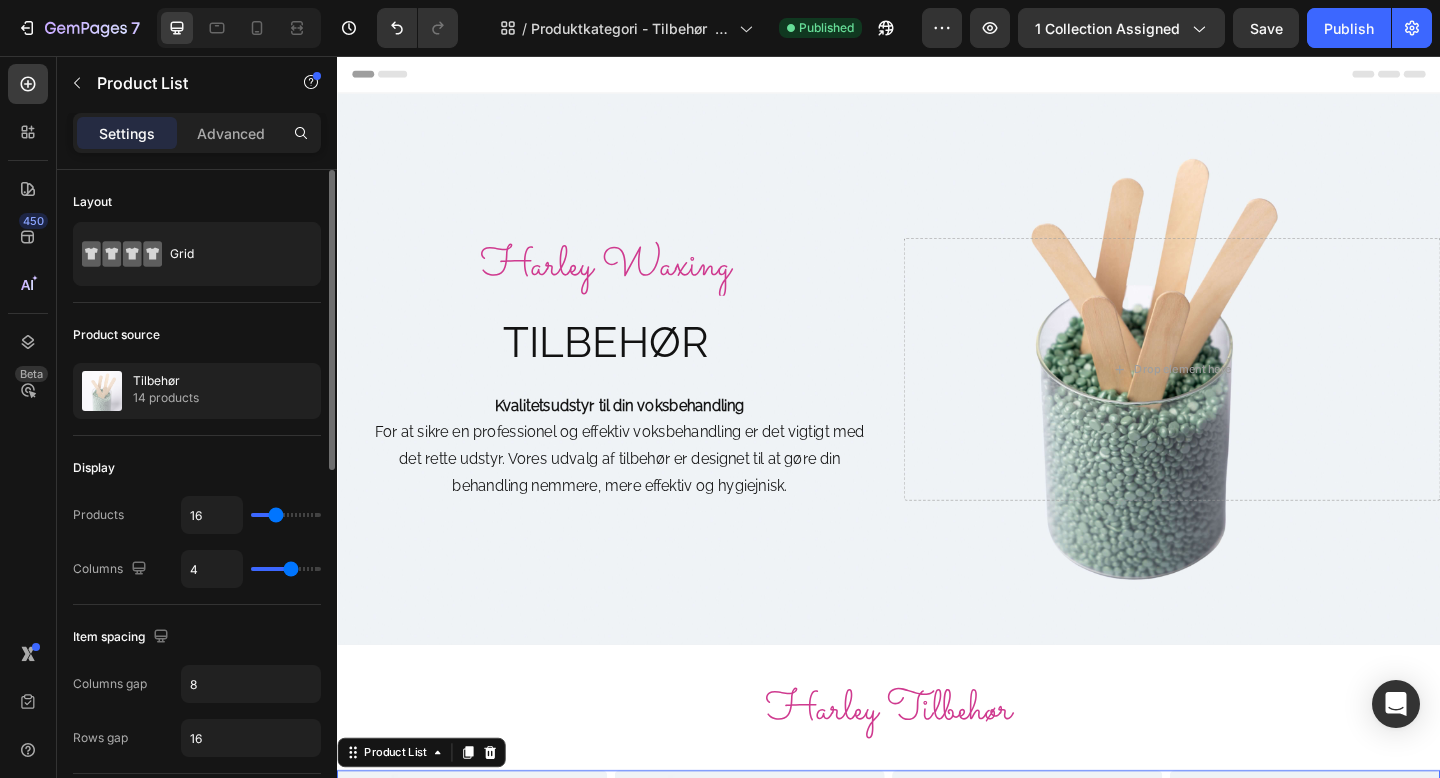 type on "15" 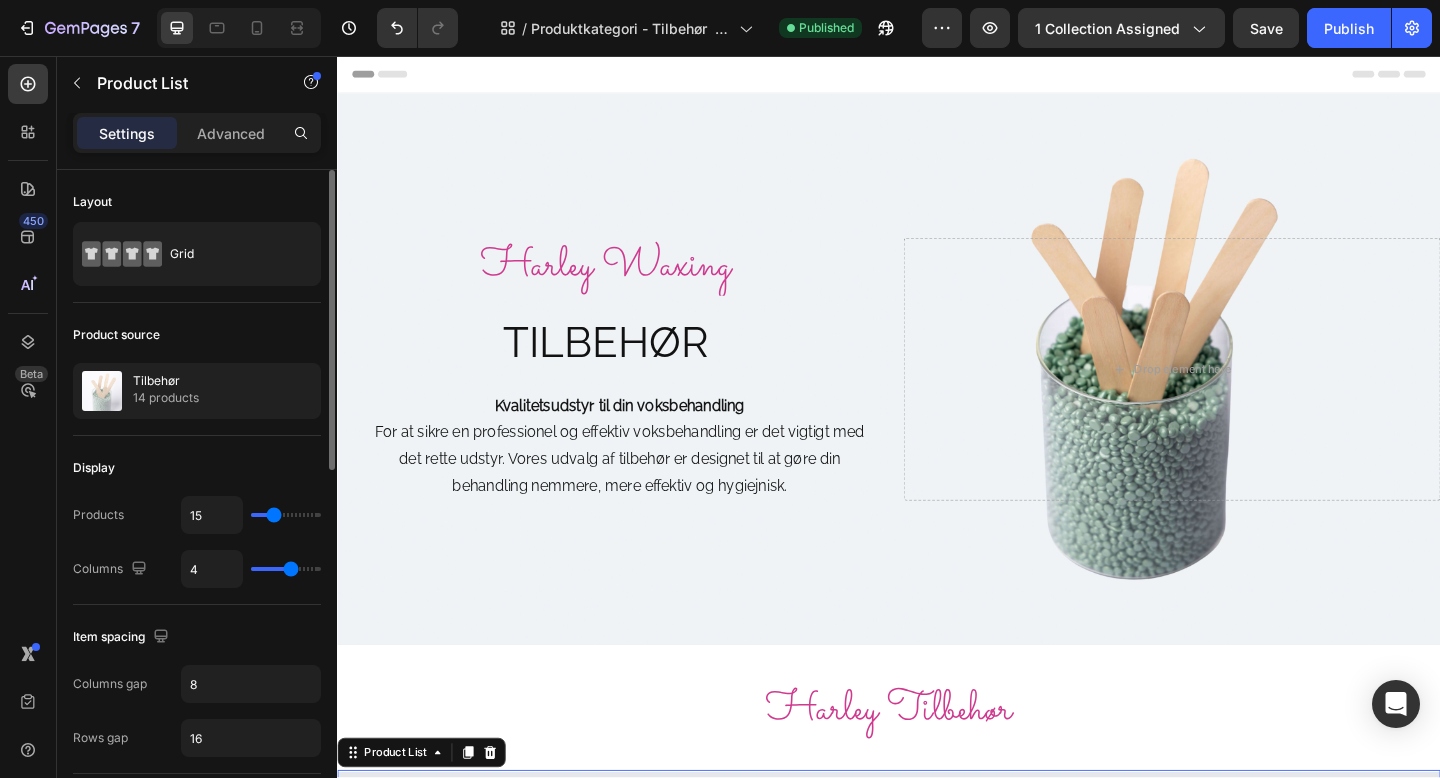 type on "14" 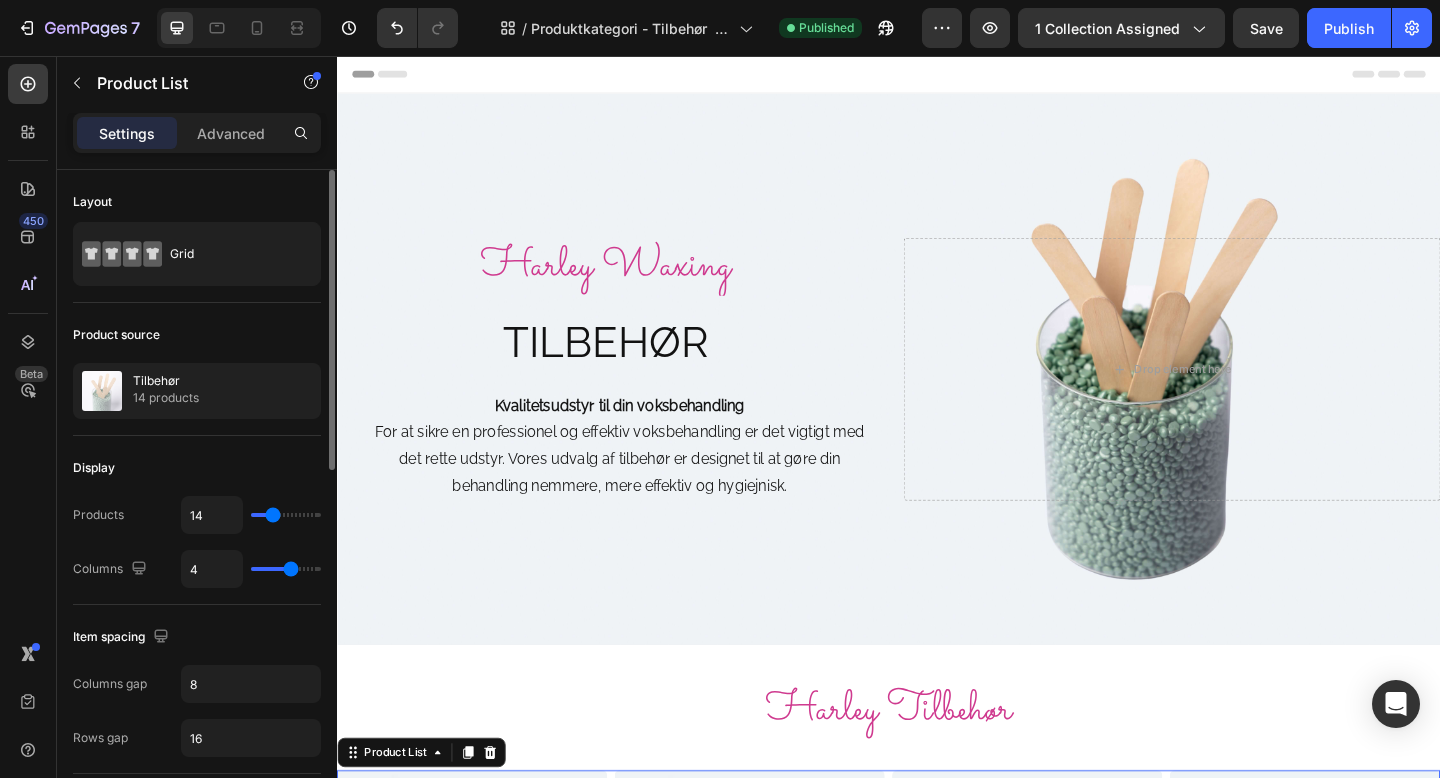 type on "13" 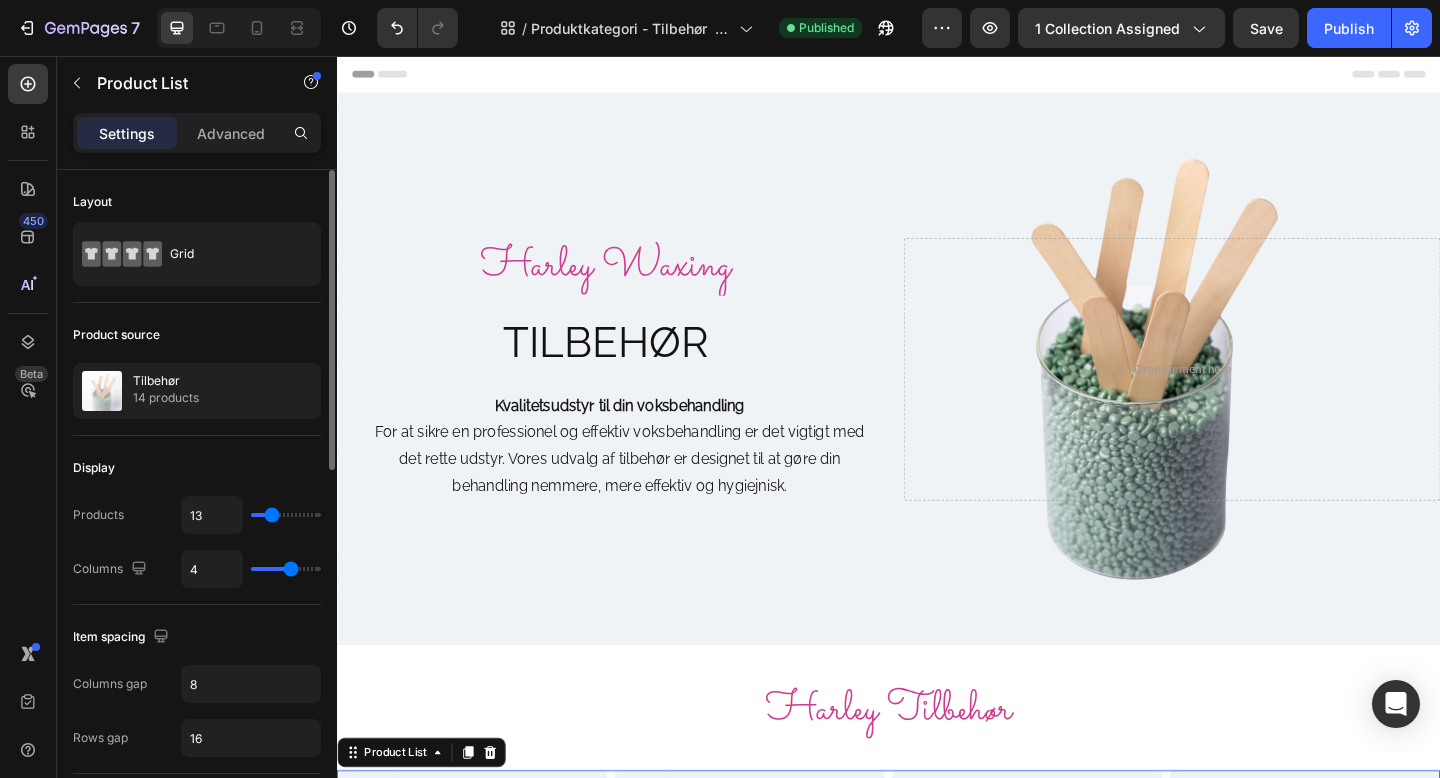type on "13" 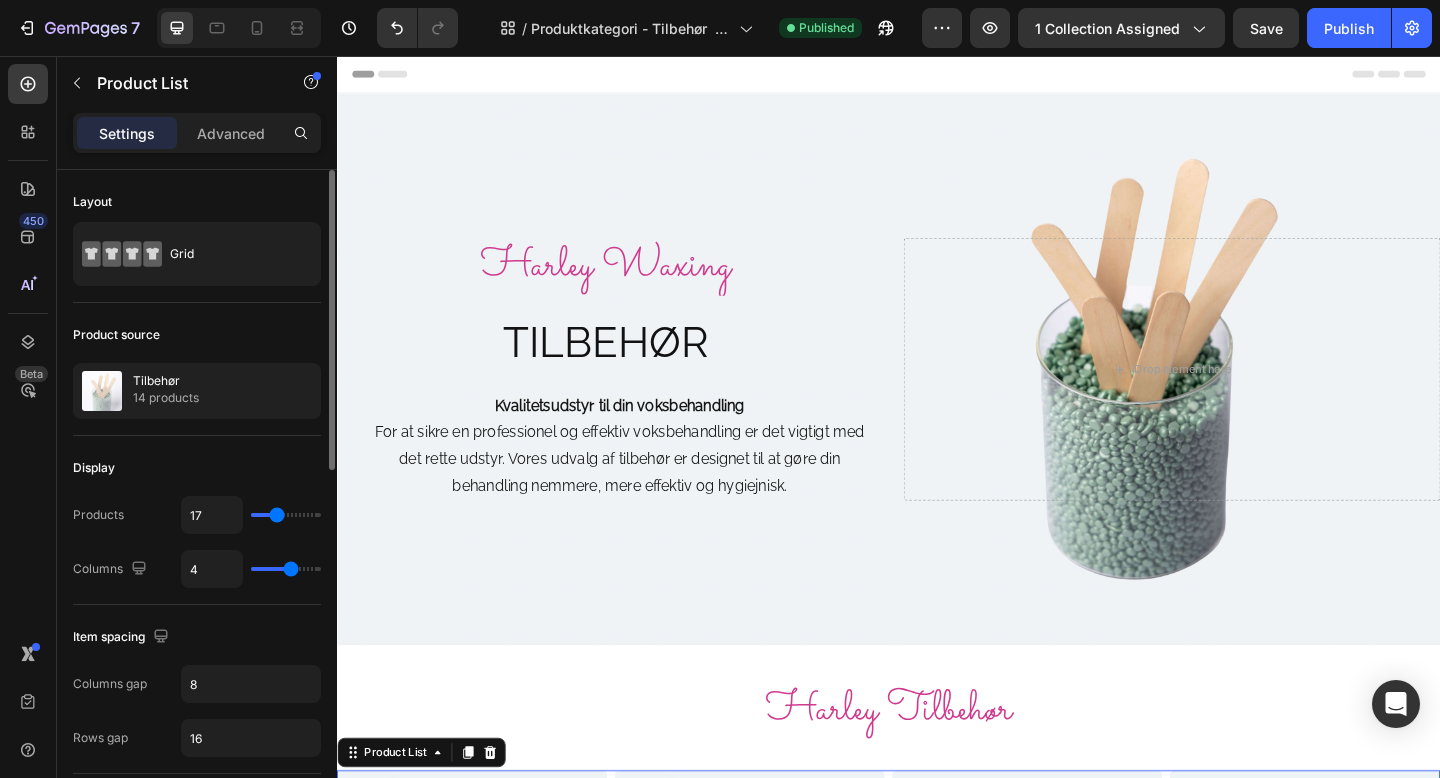 type on "16" 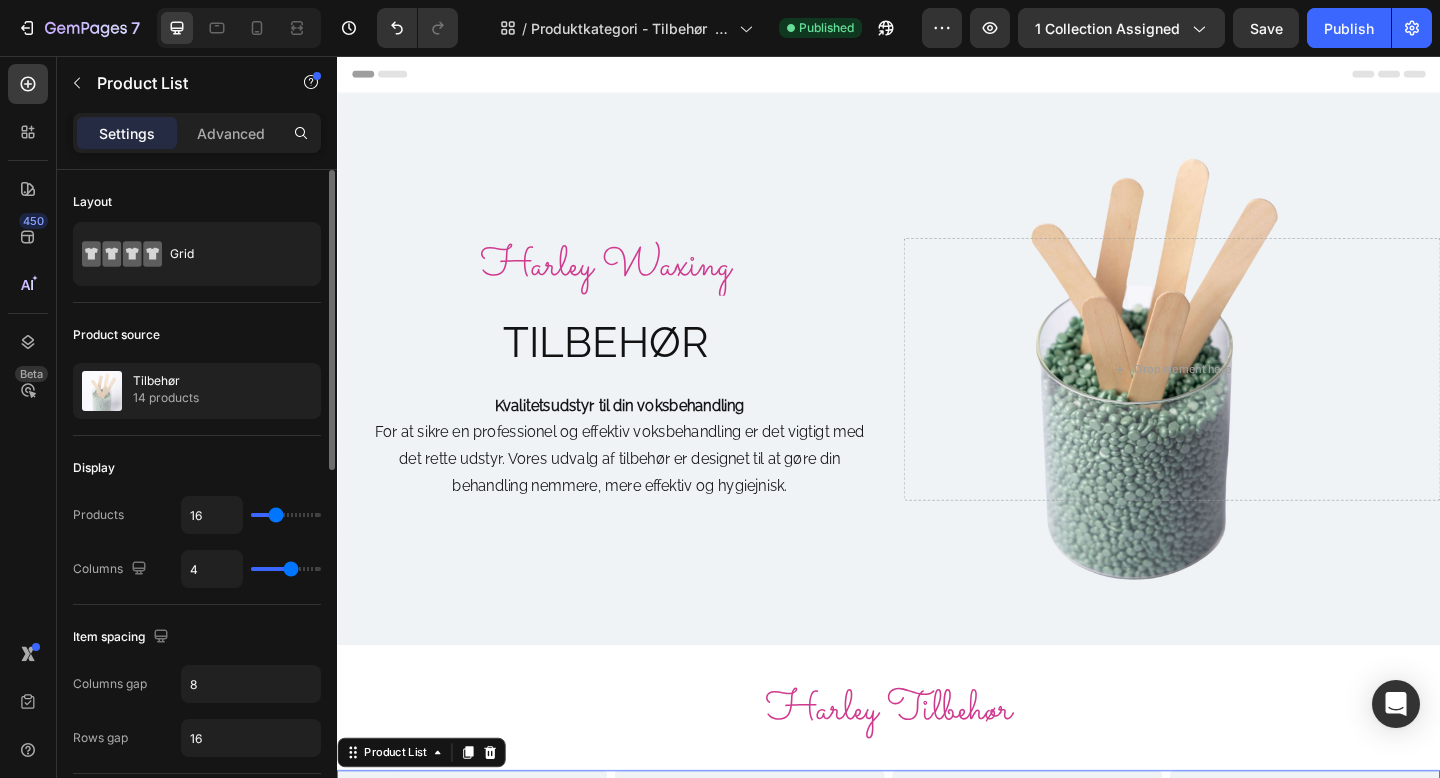type on "15" 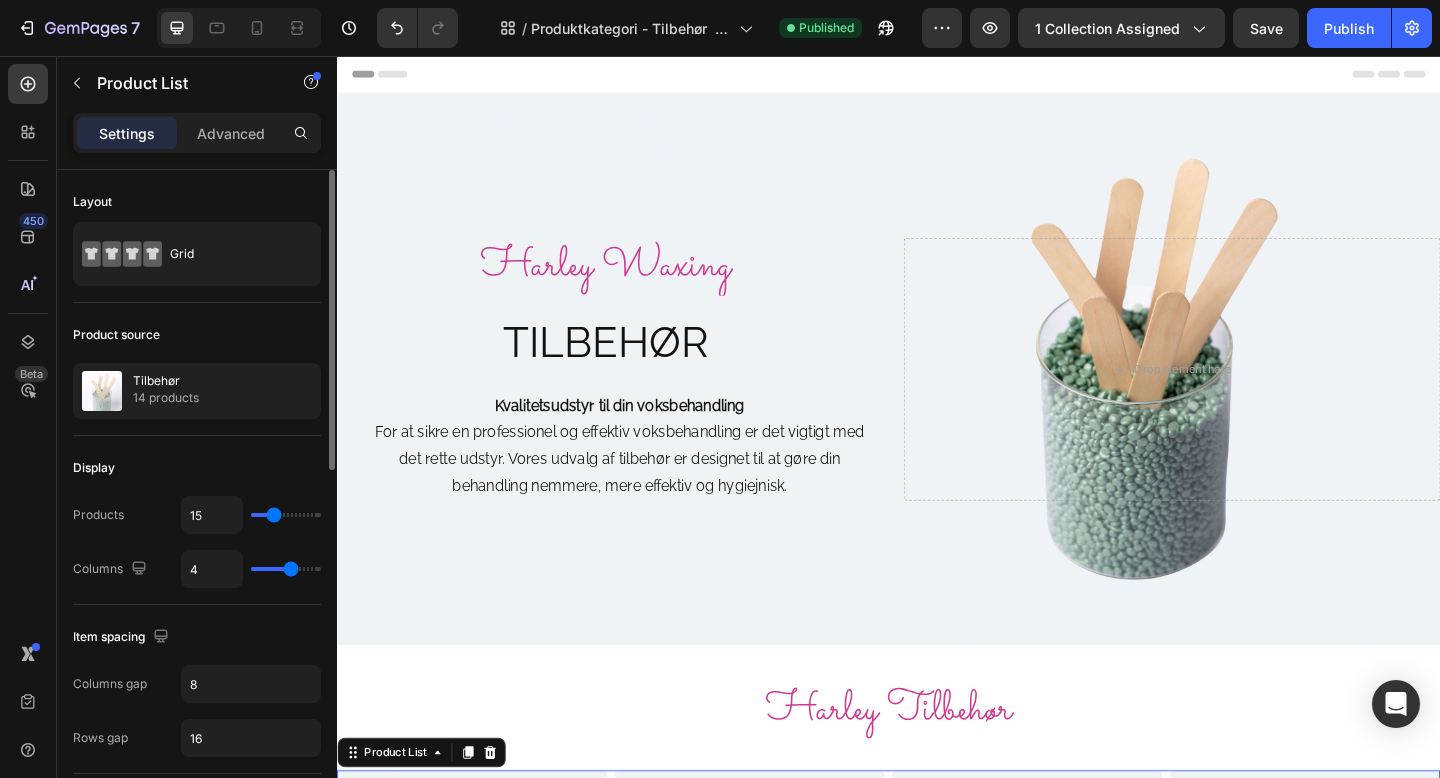 type on "14" 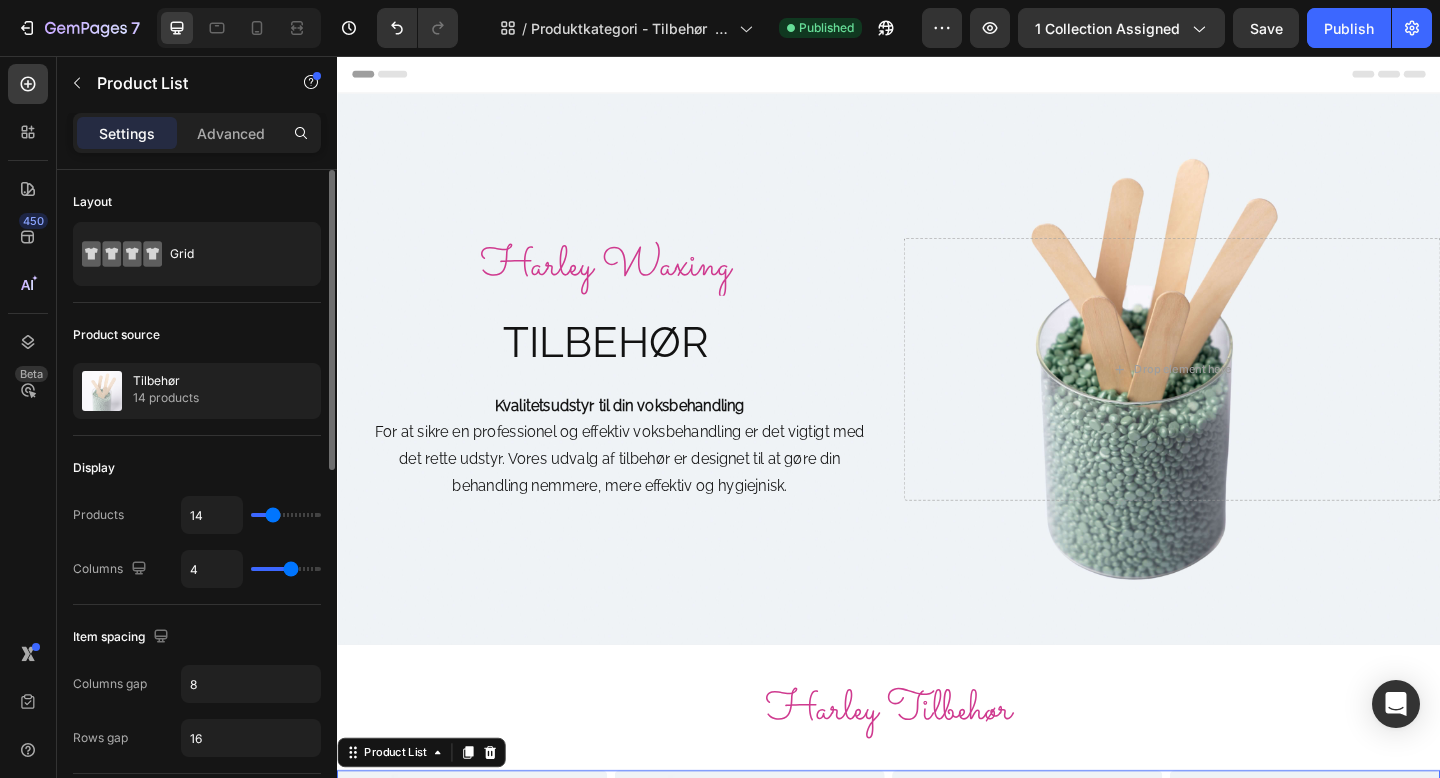 type on "14" 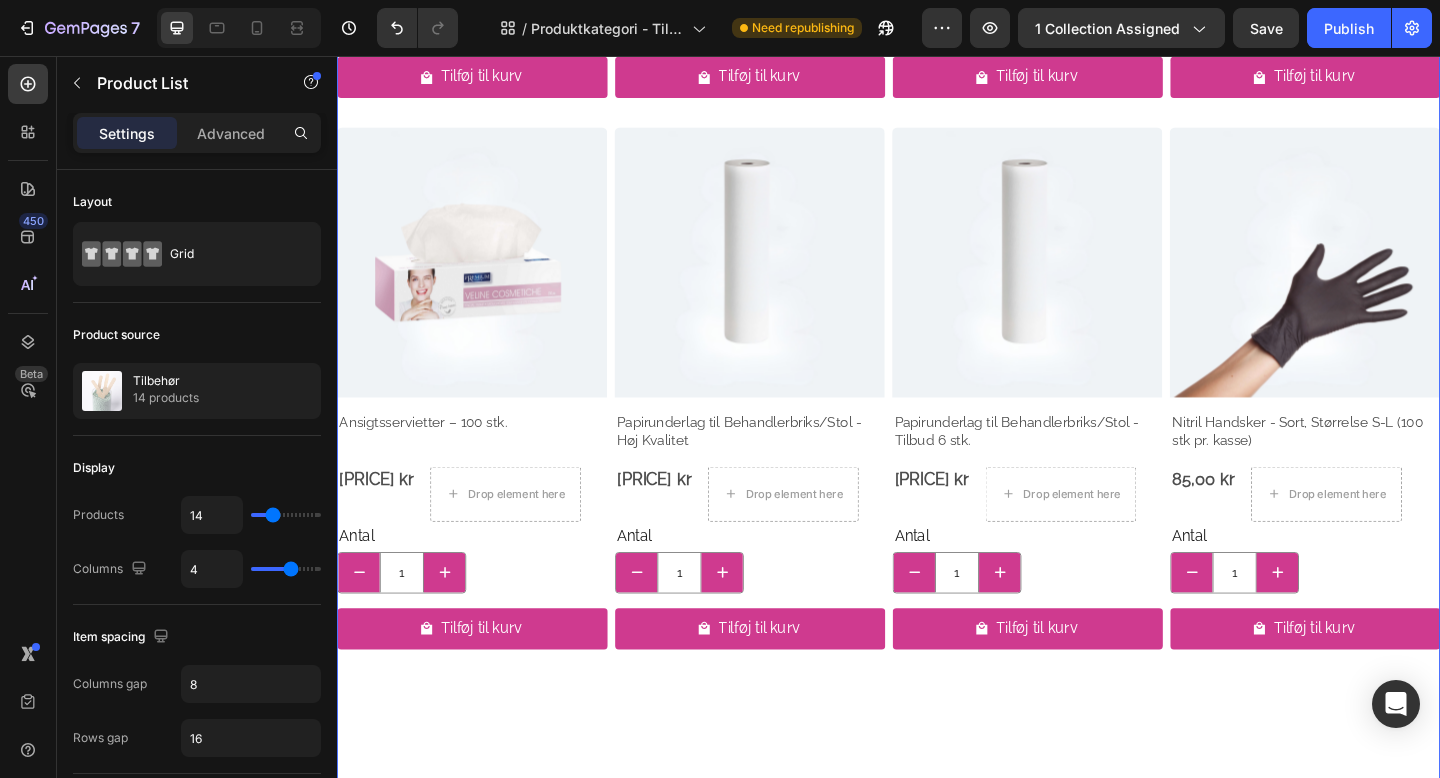 scroll, scrollTop: 1834, scrollLeft: 0, axis: vertical 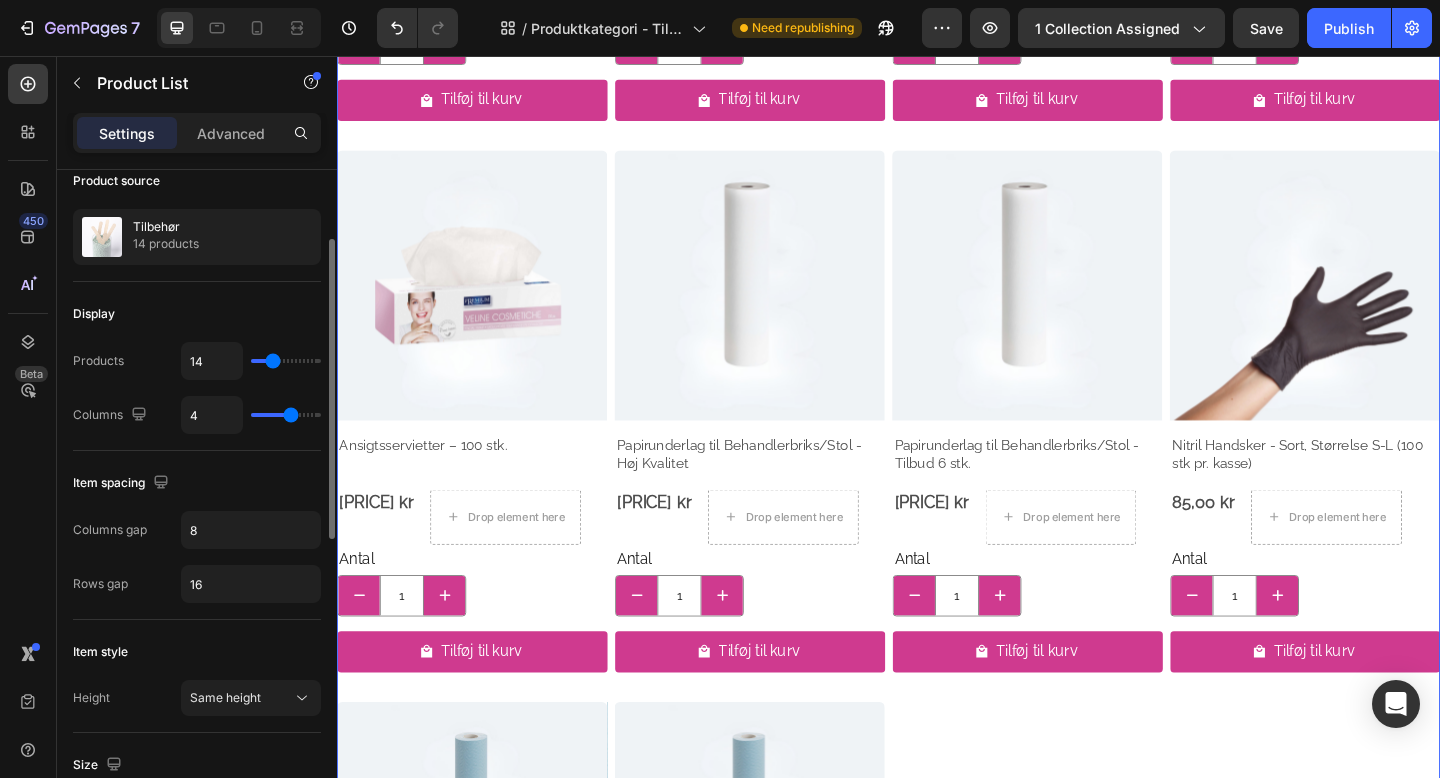 type on "3" 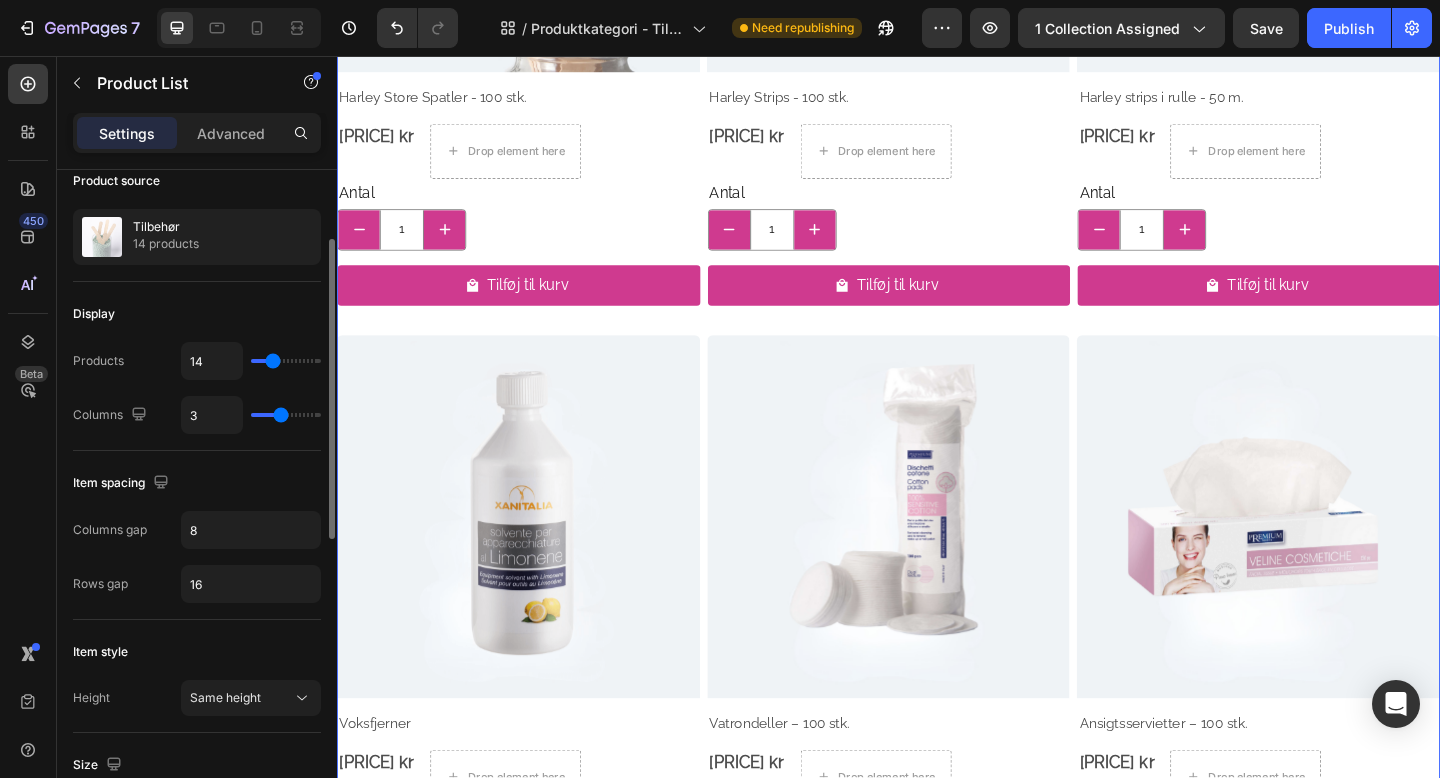 type on "3" 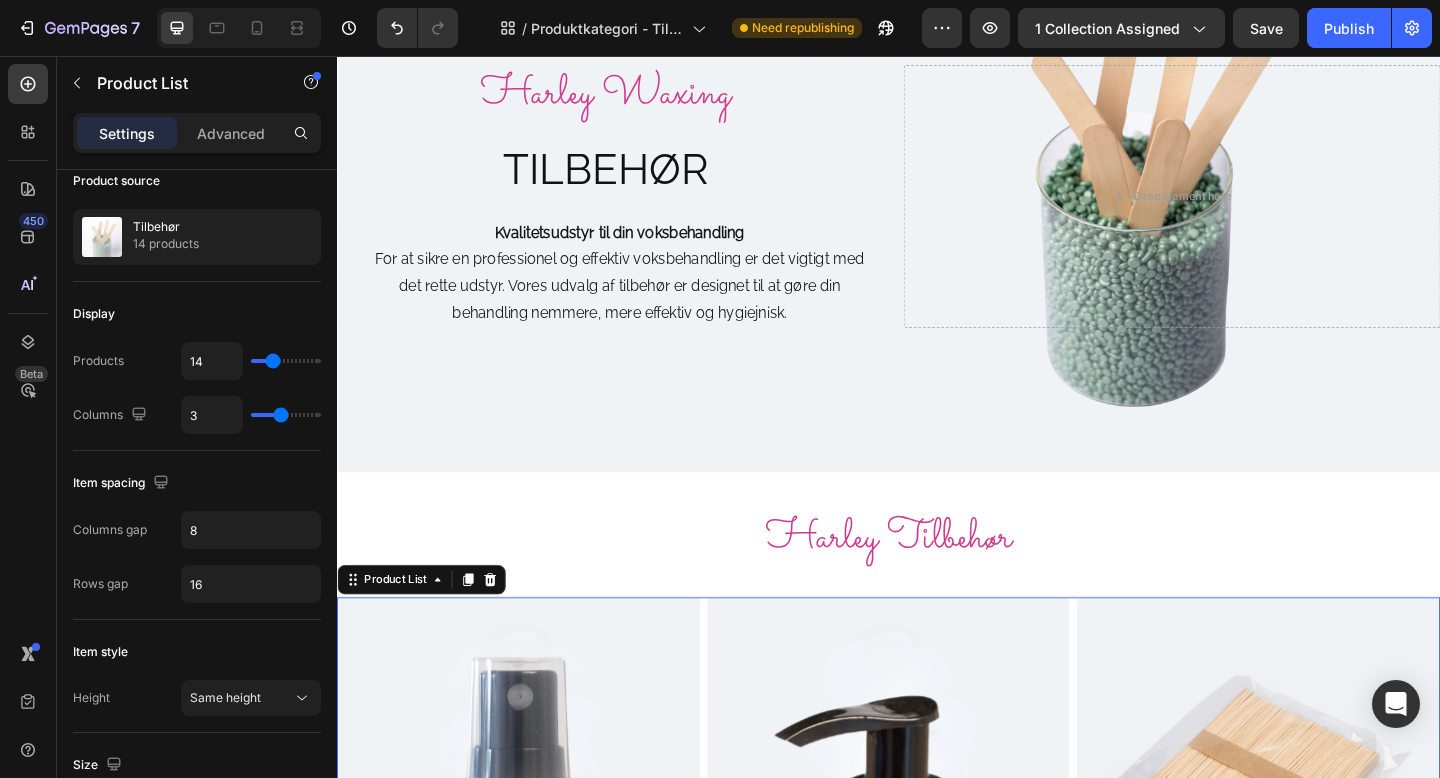 scroll, scrollTop: 0, scrollLeft: 0, axis: both 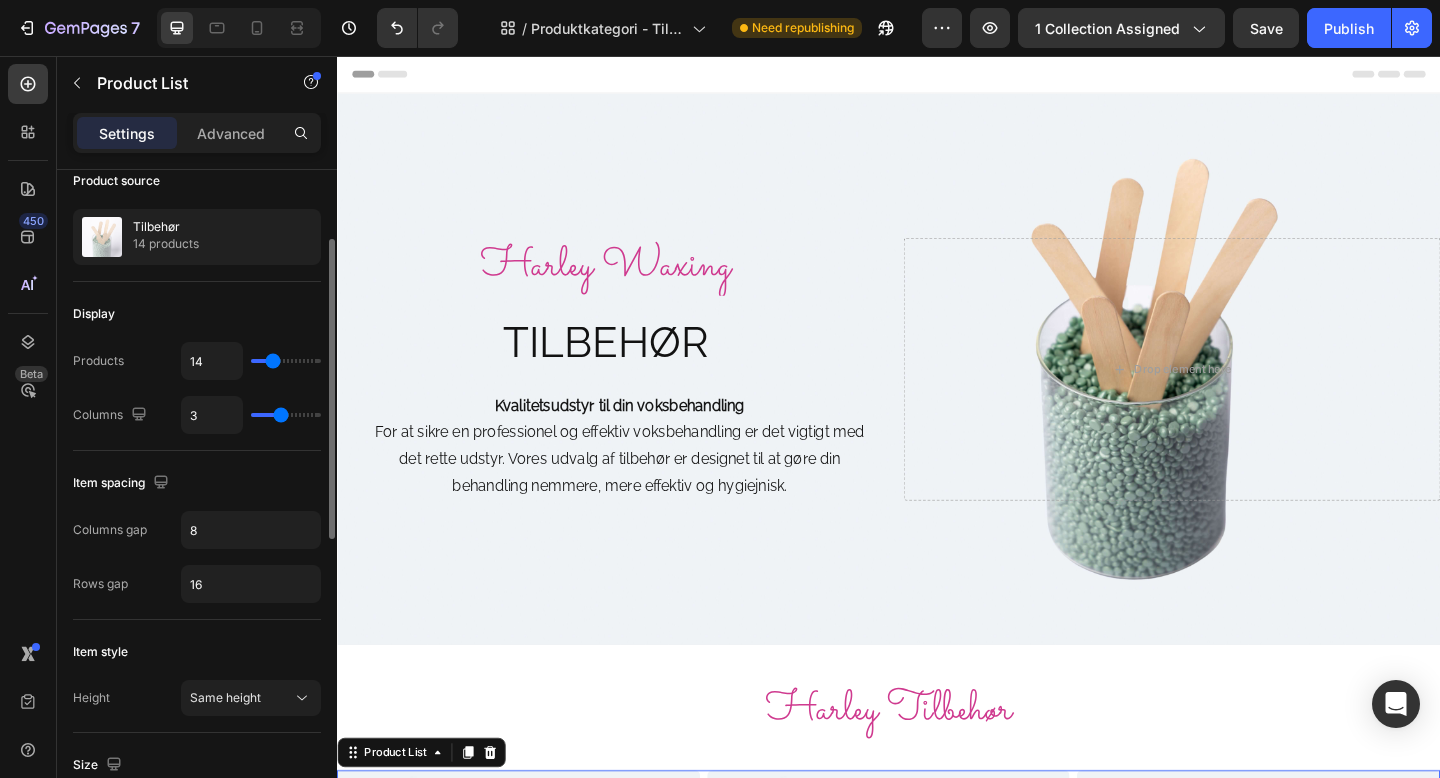 type on "4" 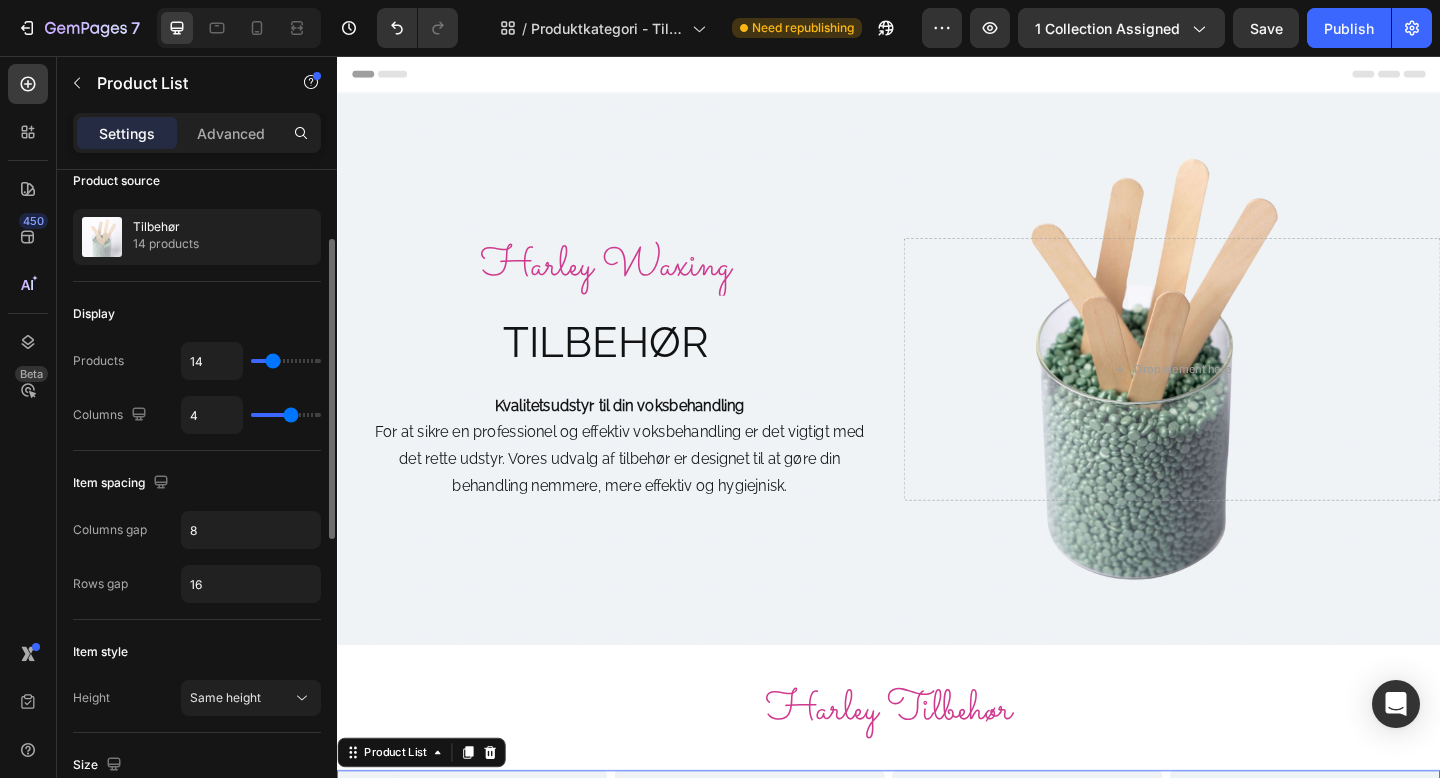 drag, startPoint x: 279, startPoint y: 414, endPoint x: 289, endPoint y: 418, distance: 10.770329 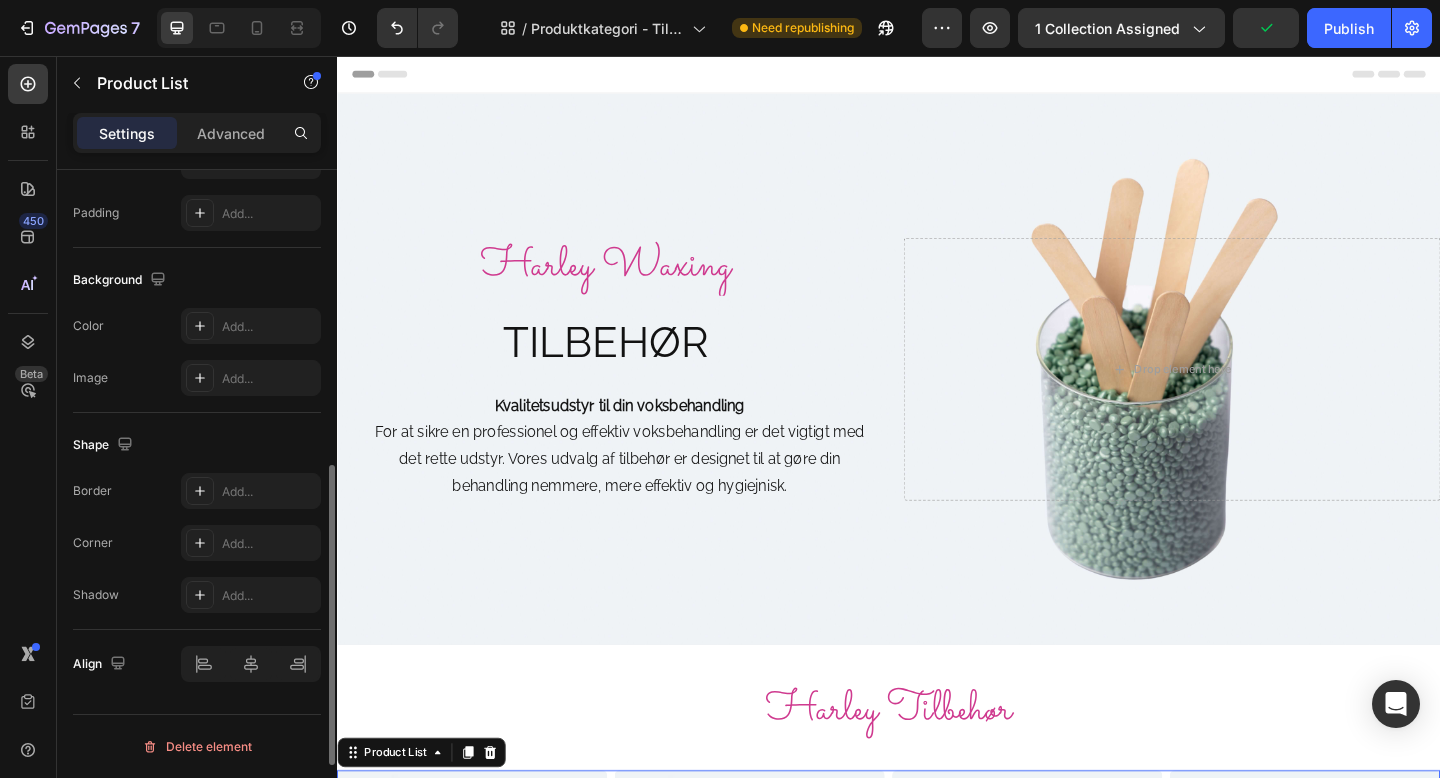 scroll, scrollTop: 0, scrollLeft: 0, axis: both 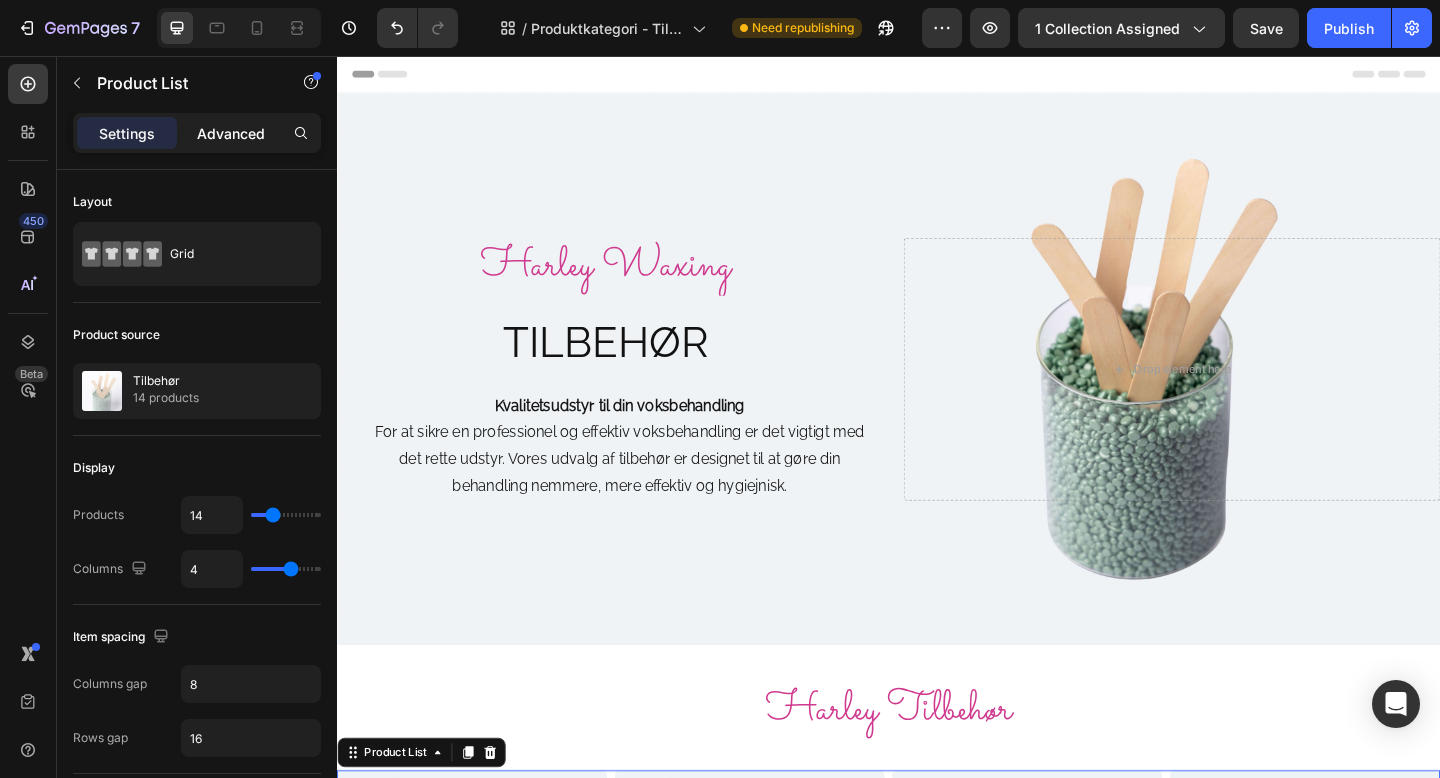 click on "Advanced" at bounding box center [231, 133] 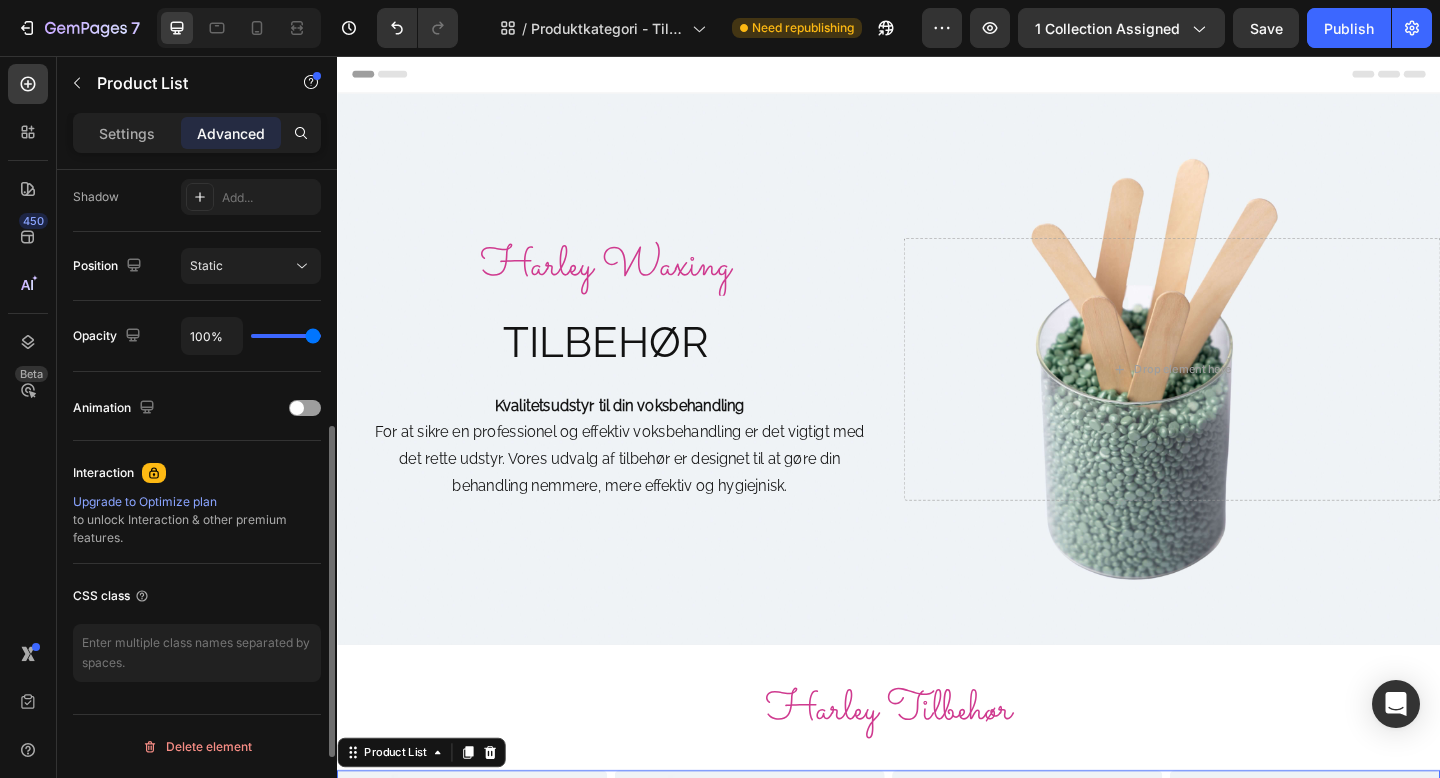 scroll, scrollTop: 0, scrollLeft: 0, axis: both 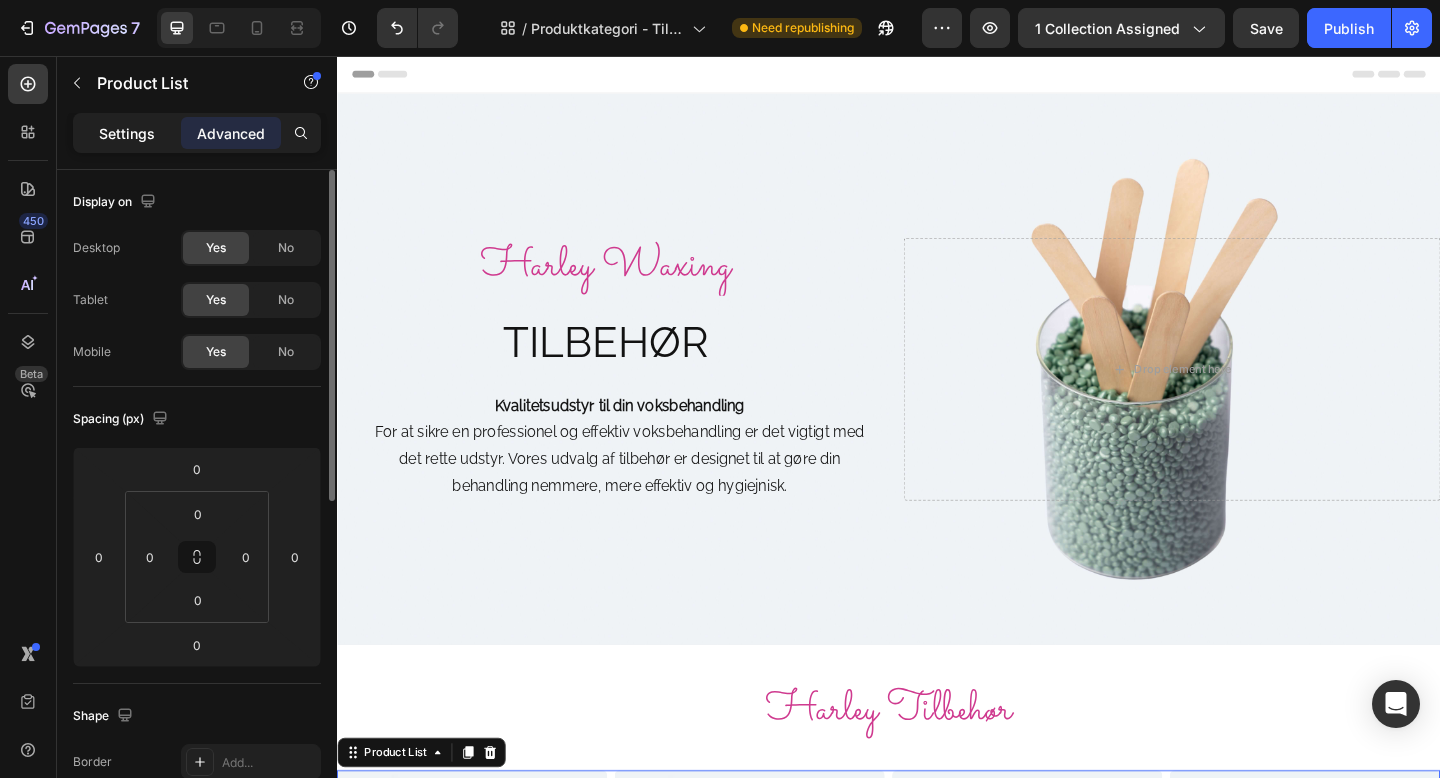 click on "Settings" at bounding box center [127, 133] 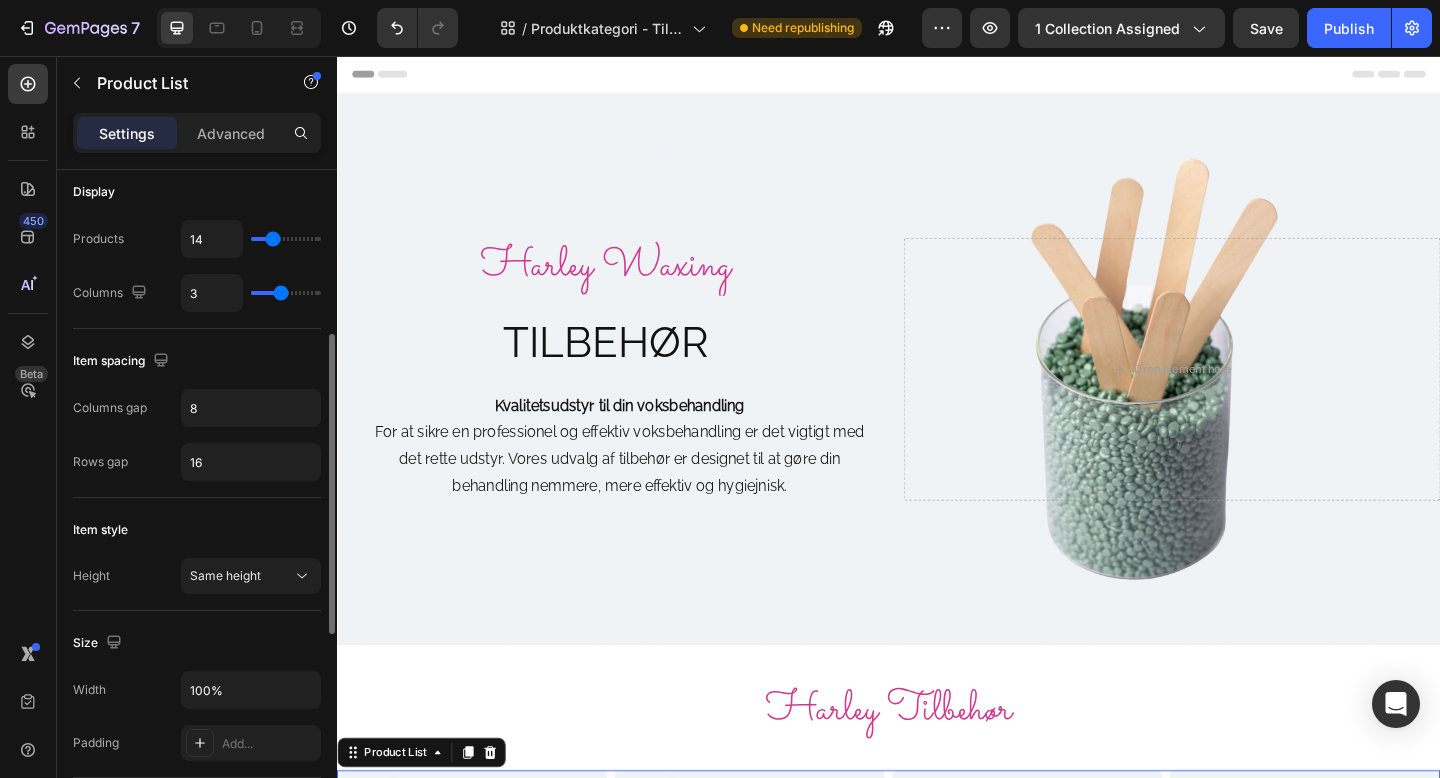 scroll, scrollTop: 806, scrollLeft: 0, axis: vertical 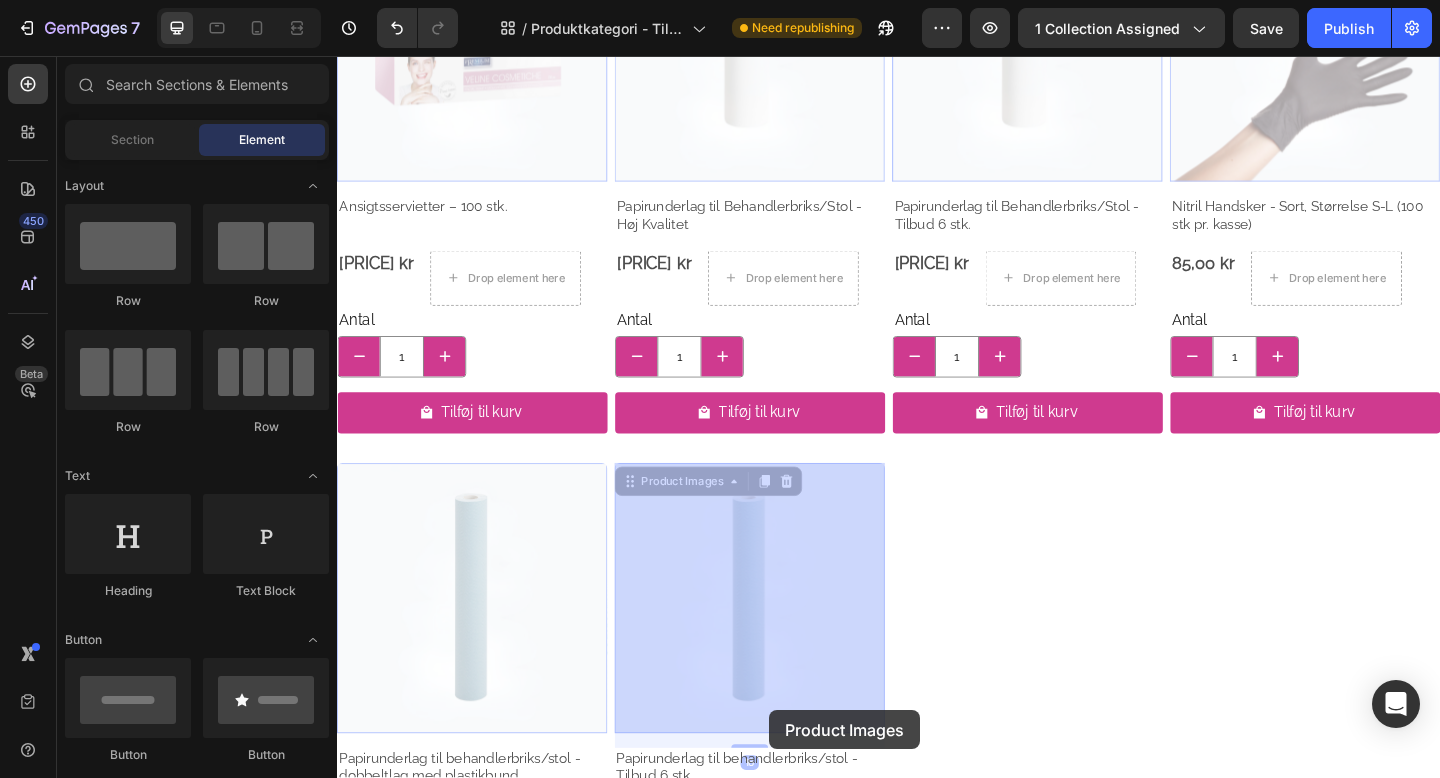drag, startPoint x: 503, startPoint y: 220, endPoint x: 807, endPoint y: 768, distance: 626.67377 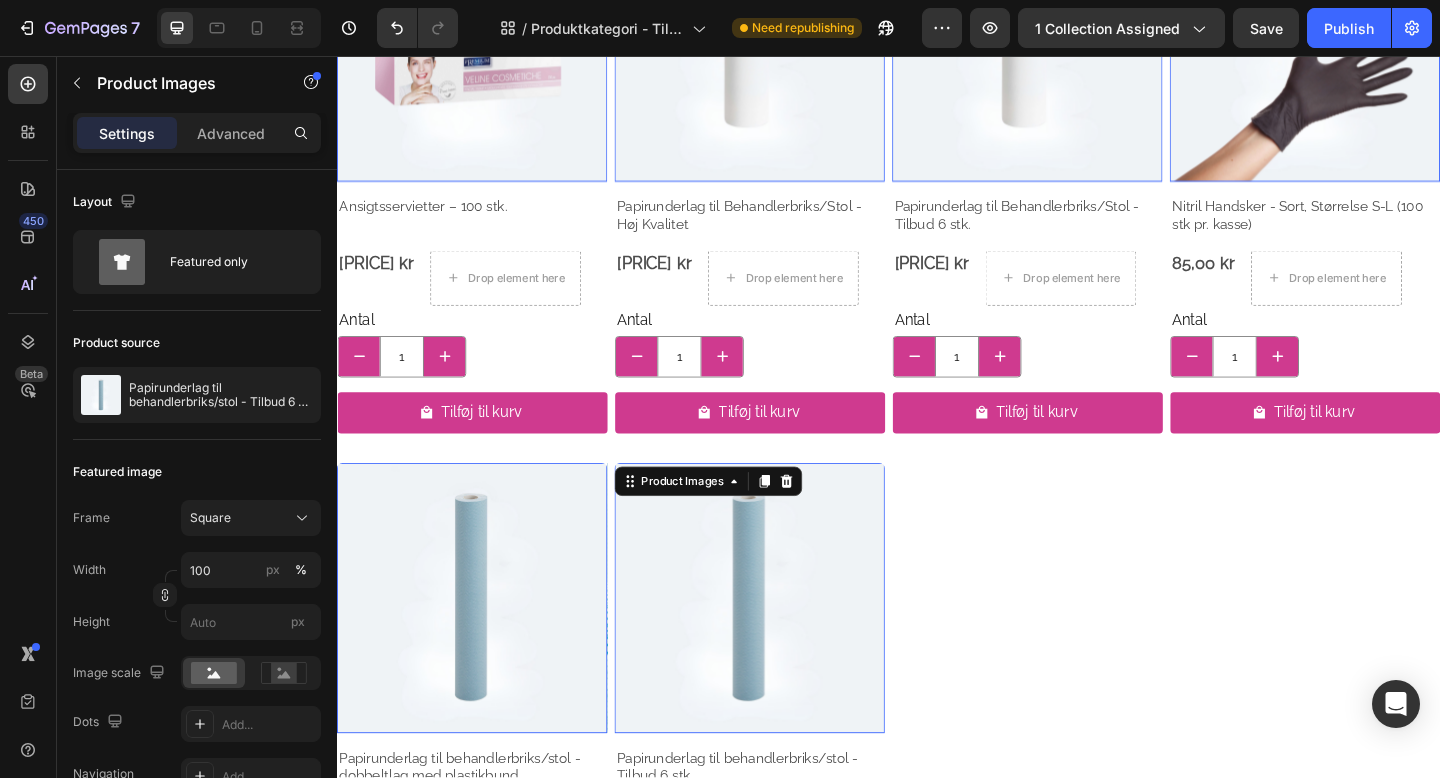 scroll, scrollTop: 2166, scrollLeft: 0, axis: vertical 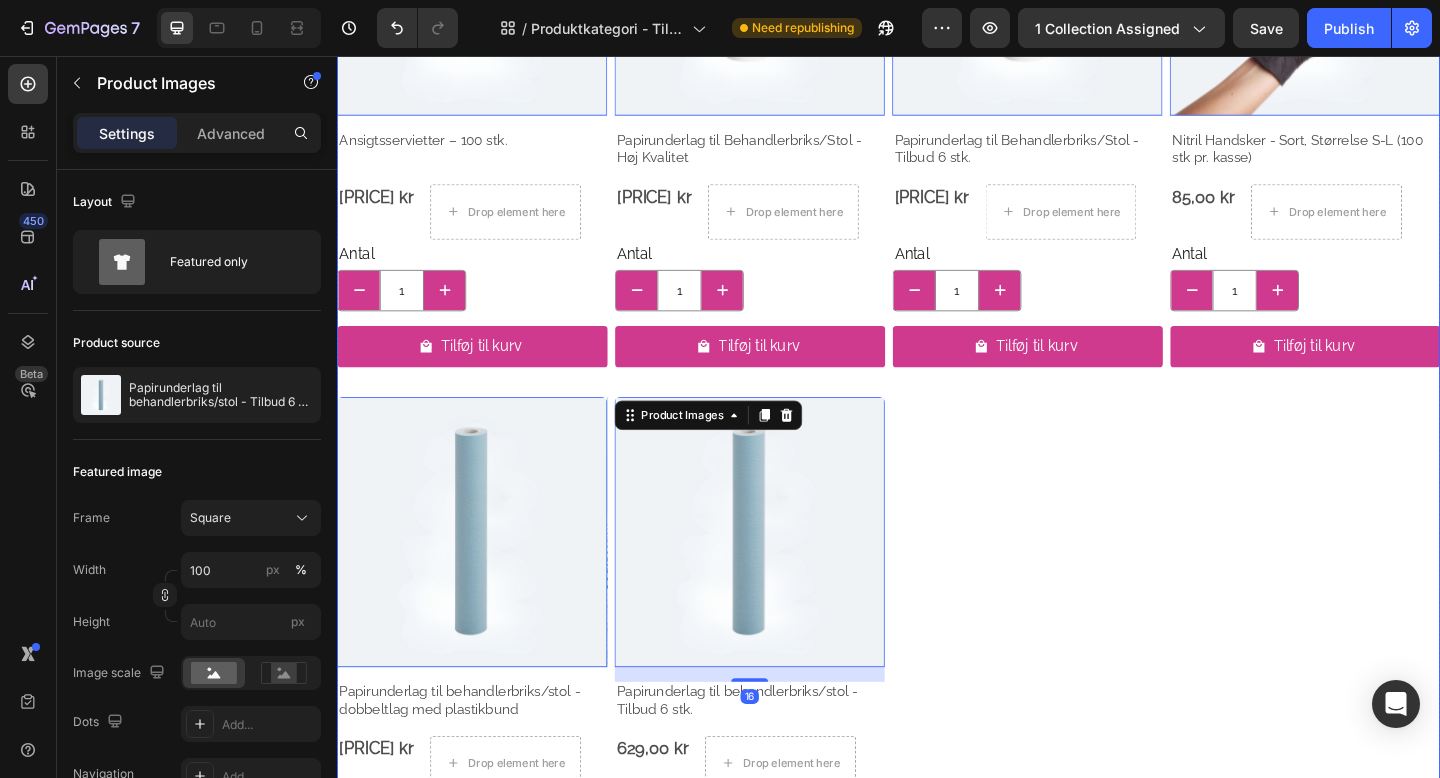 click on "Product Images   0 Harley Forstøver til Før og Efter Produkter Product Title 18,00 kr Product Price Product Price
Drop element here Row Antal Text Block
1
Product Quantity Tilføj til kurv Product Cart Button Row Product List Product Images   0 Harley Pumpe til før og efter produkter Product Title 18,00 kr Product Price Product Price
Drop element here Row Antal Text Block
1
Product Quantity Tilføj til kurv Product Cart Button Row Product List Product Images   0 Harley Små Spatler - 100 stk. Product Title 25,00 kr Product Price Product Price
Drop element here Row Antal Text Block
1
Product Quantity Tilføj til kurv Product Cart Button Row Product List Product Images   0 Harley Store Spatler - 100 stk. Product Title 28,00 kr Product Price Product Price
Drop element here Row Antal Text Block
1
Product Quantity Row   0" at bounding box center (937, -162) 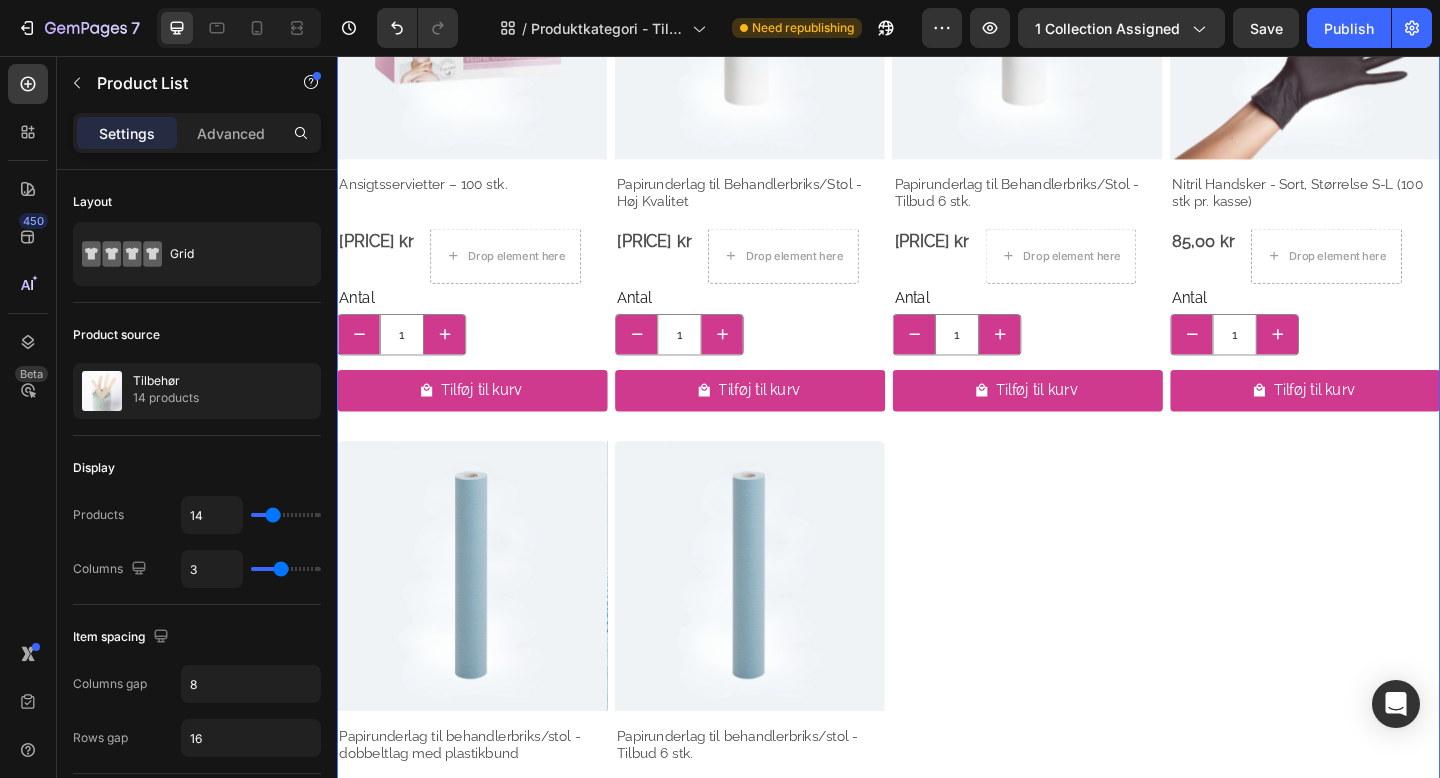 scroll, scrollTop: 2119, scrollLeft: 0, axis: vertical 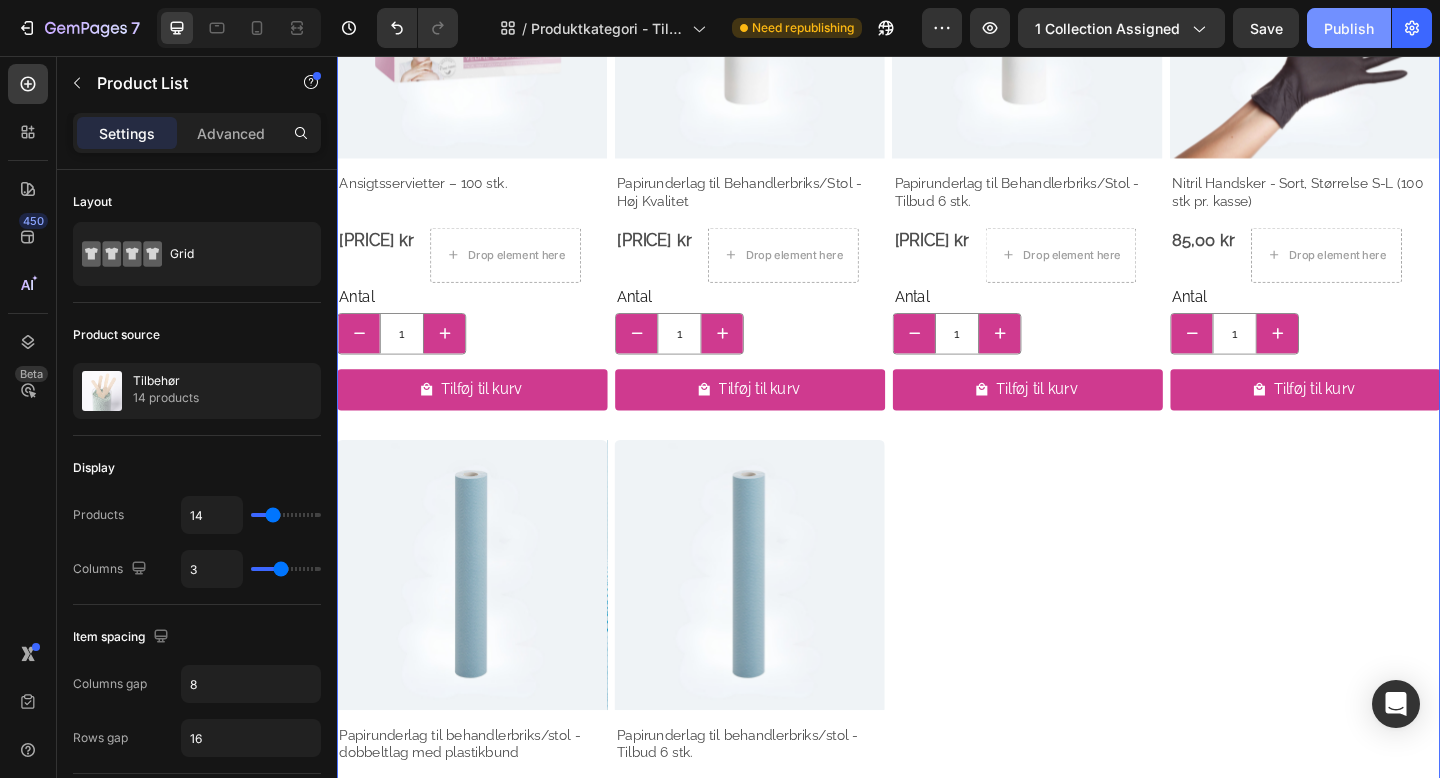 click on "Publish" 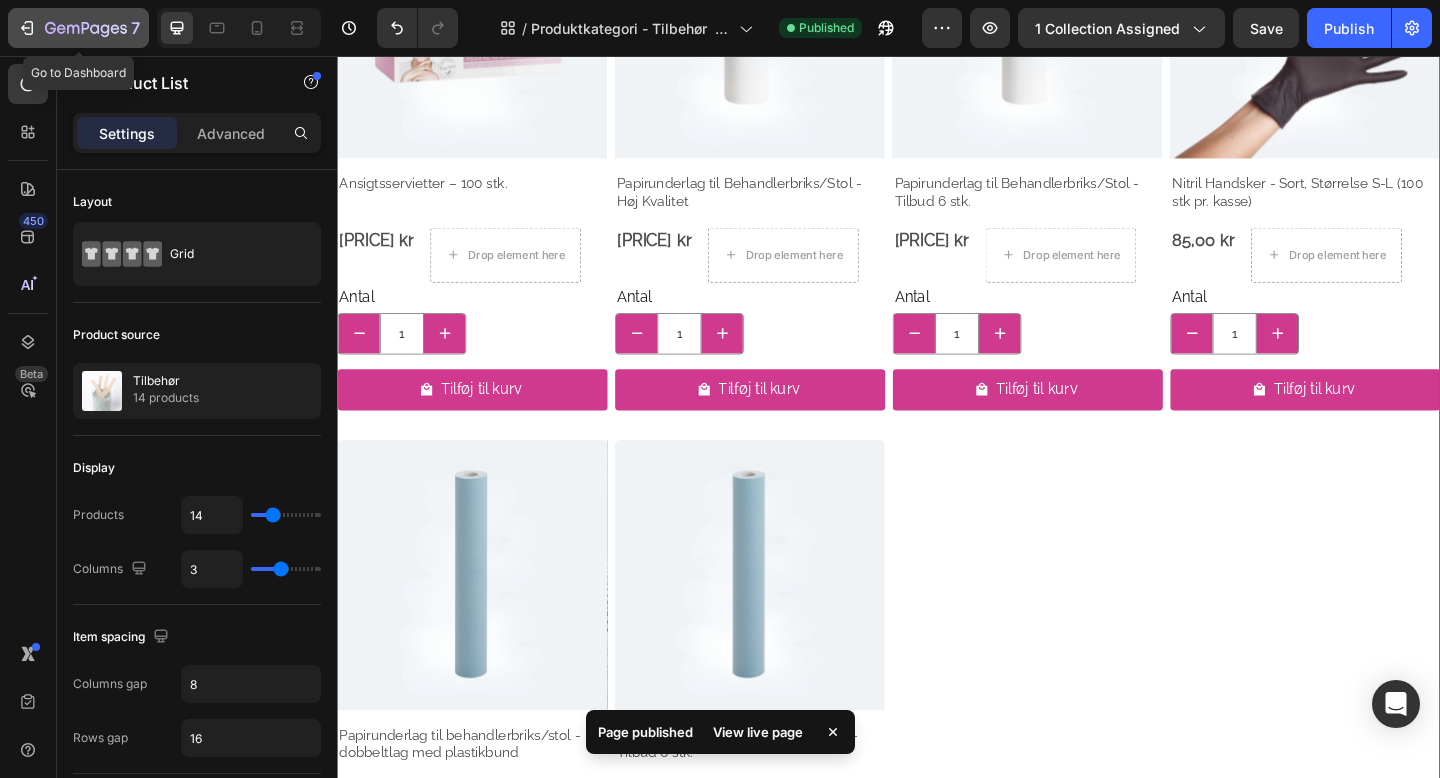 click 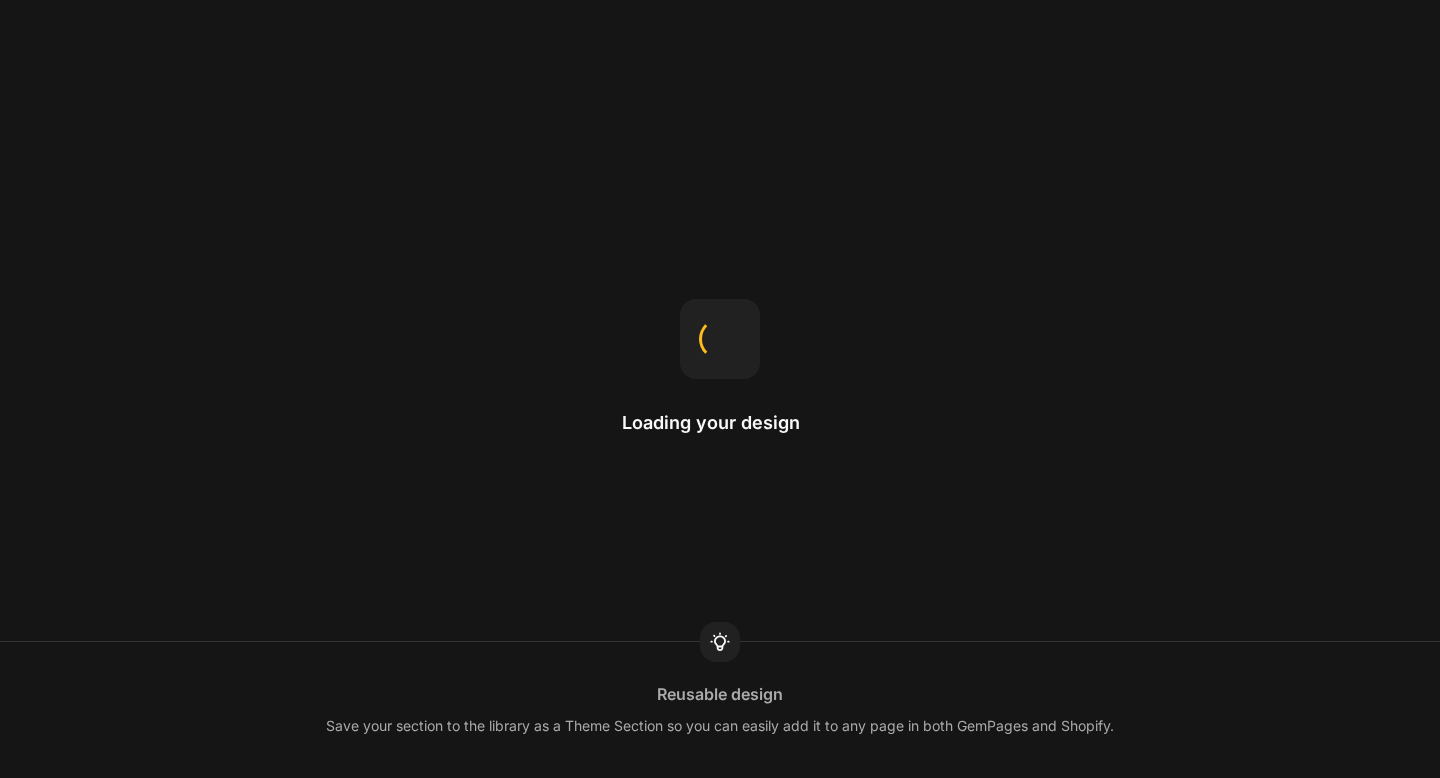 scroll, scrollTop: 0, scrollLeft: 0, axis: both 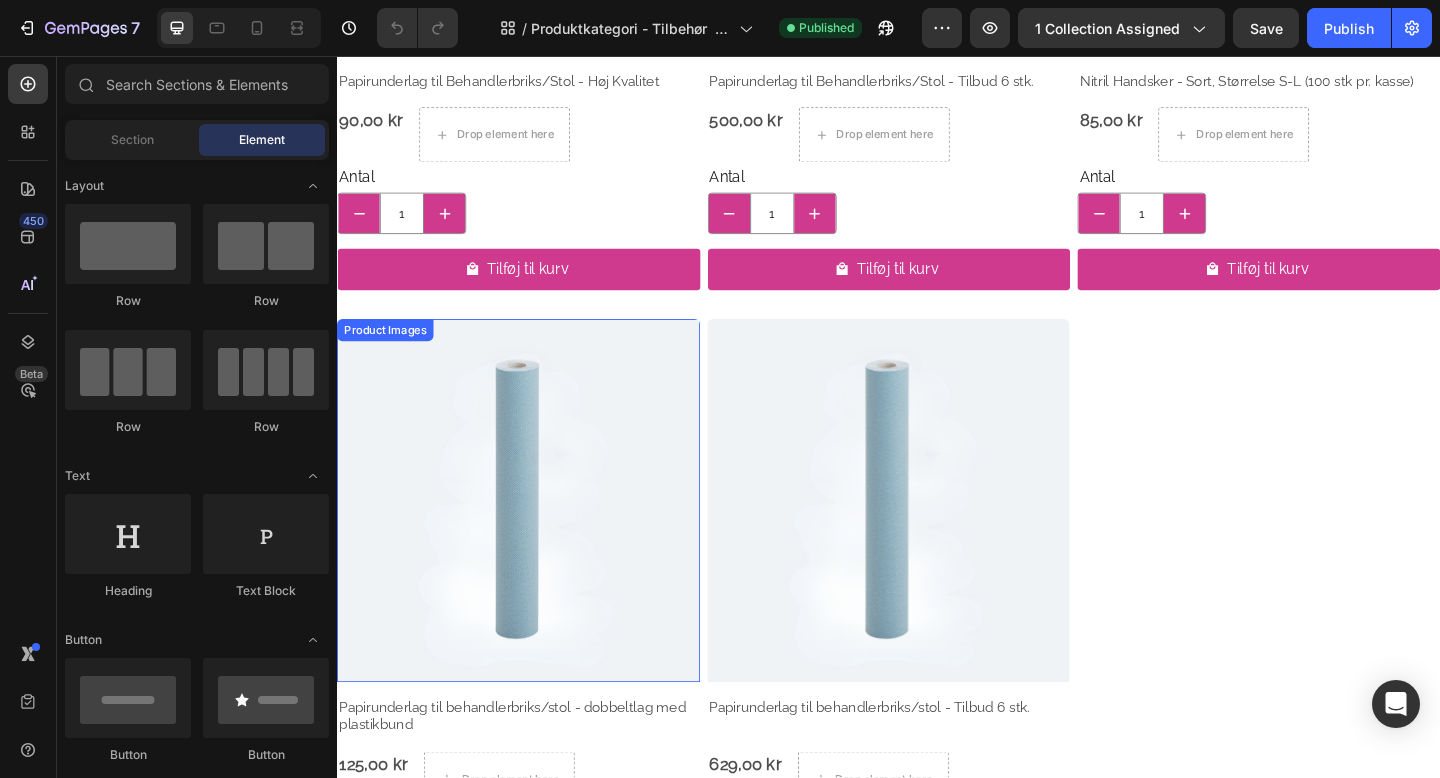 click at bounding box center (534, 540) 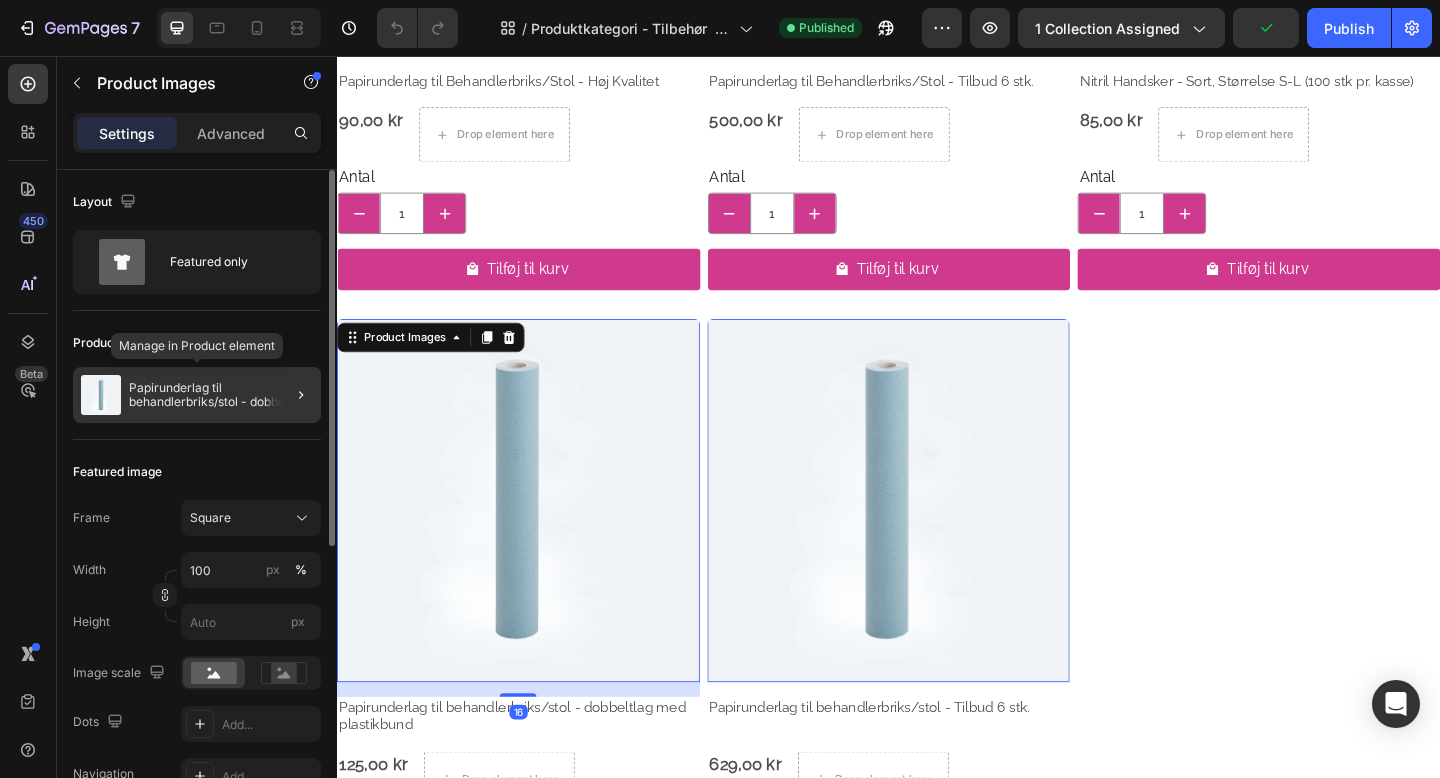 click on "Papirunderlag til behandlerbriks/stol - dobbeltlag med plastikbund" 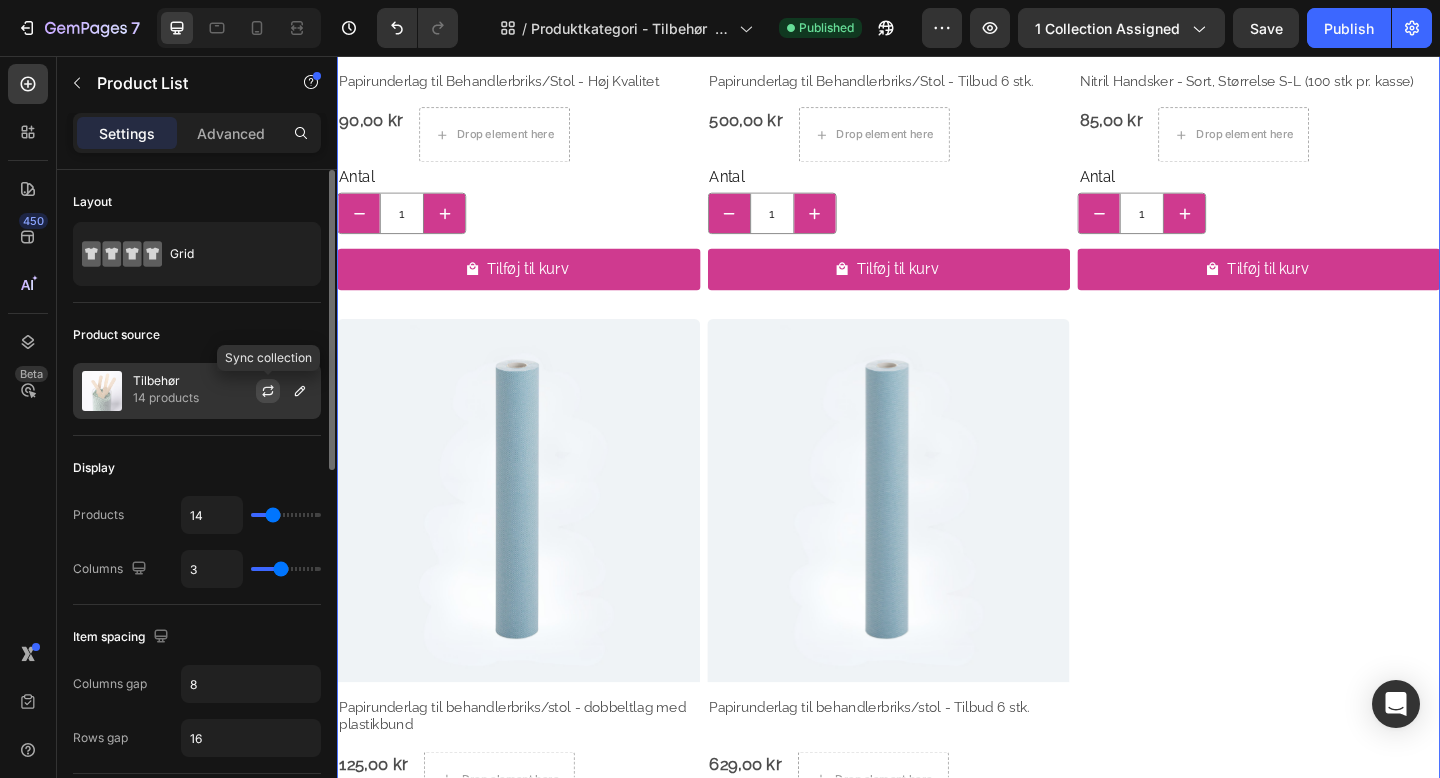 click 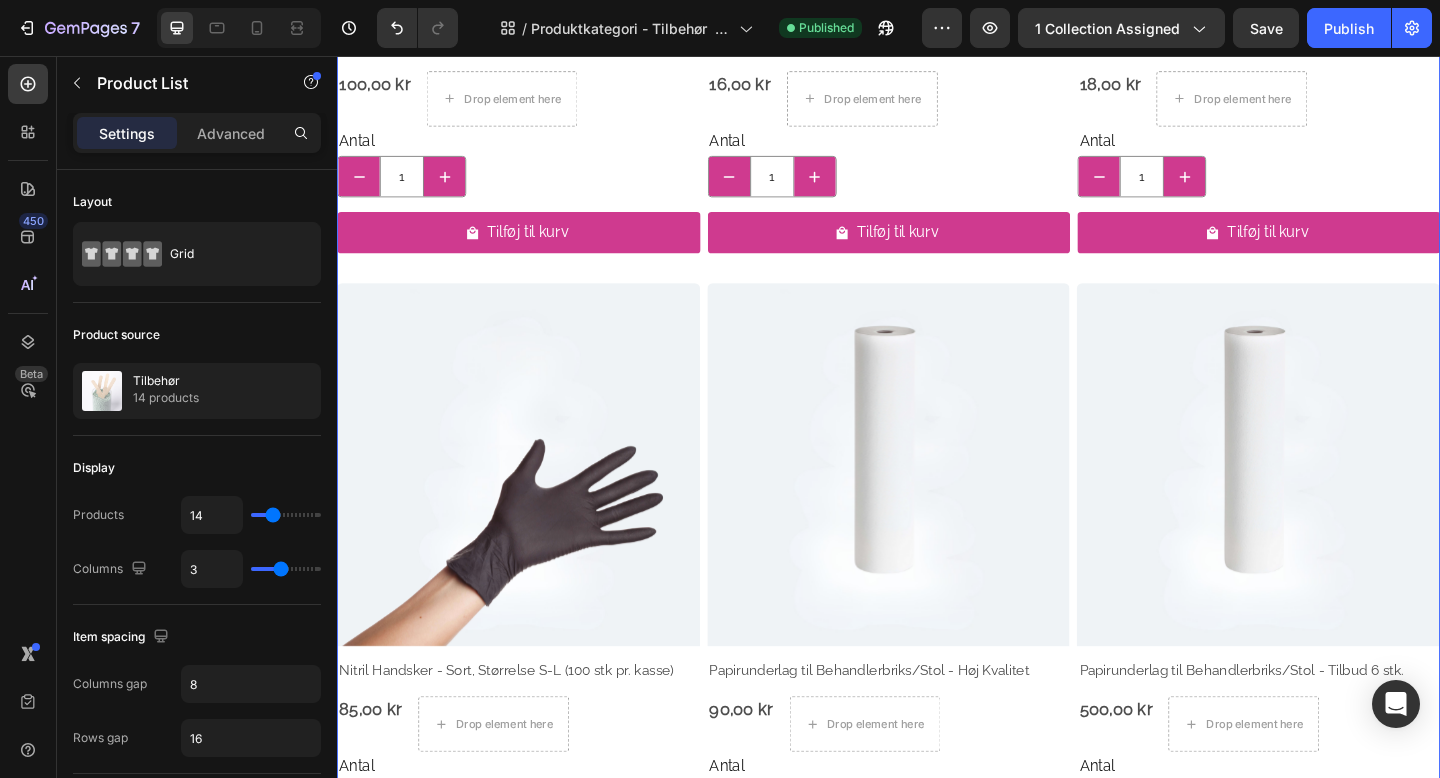 scroll, scrollTop: 2563, scrollLeft: 0, axis: vertical 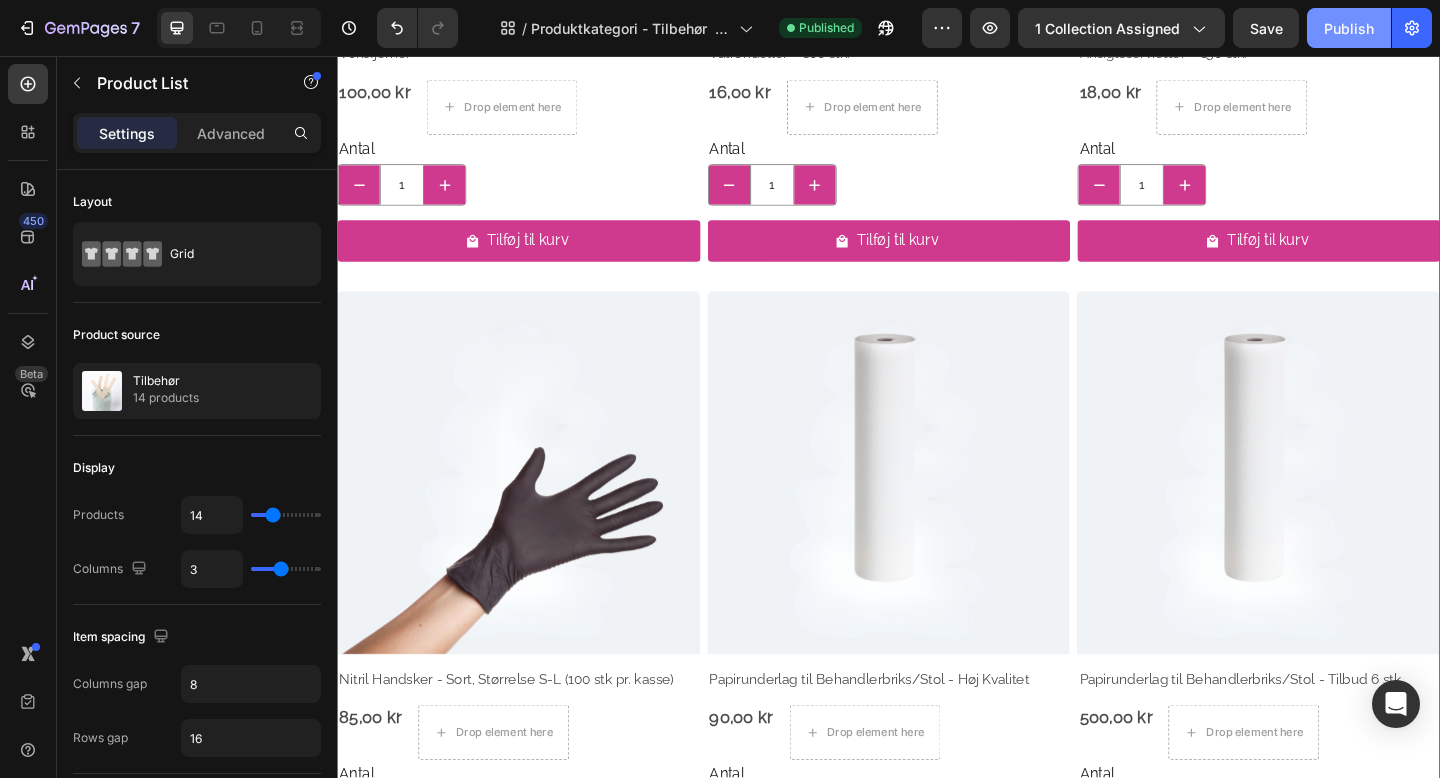 click on "Publish" at bounding box center [1349, 28] 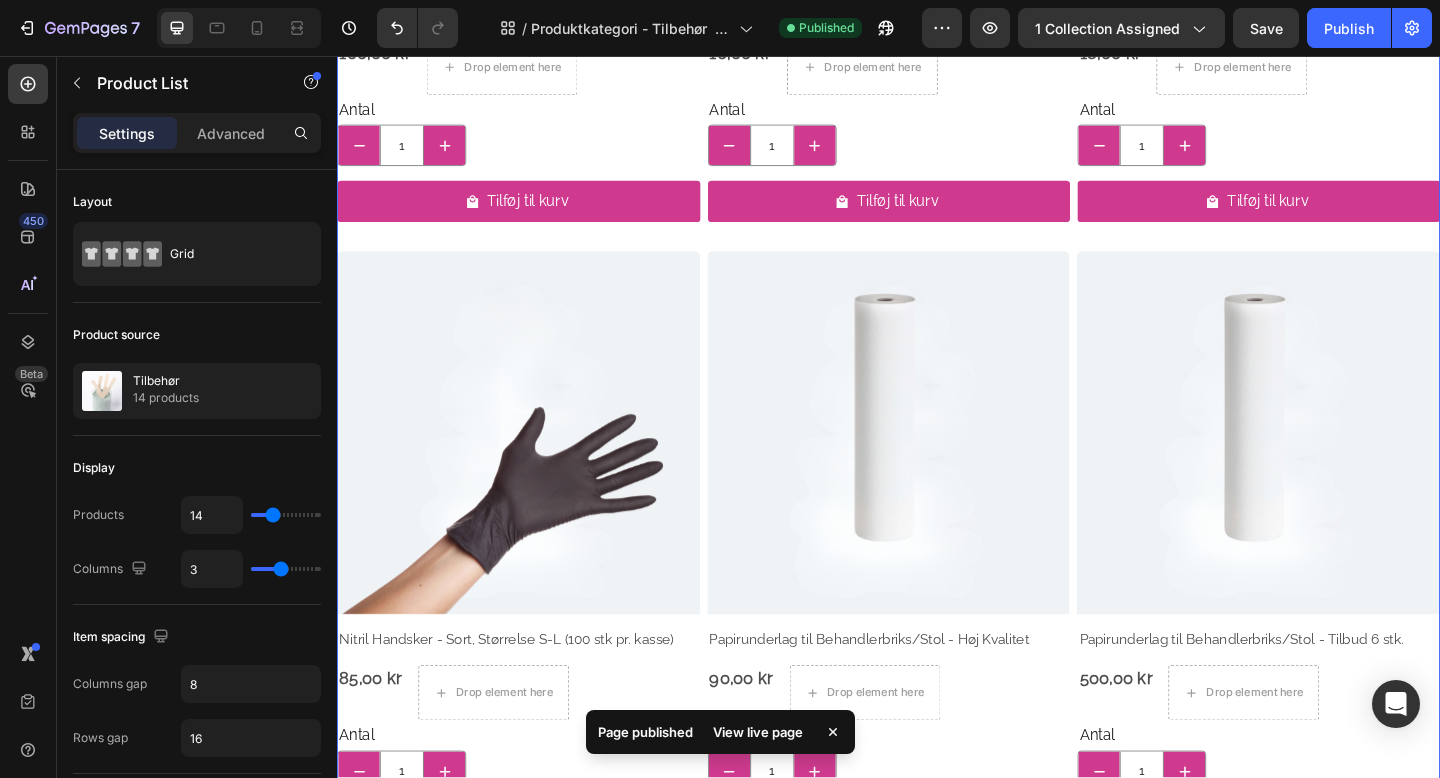 scroll, scrollTop: 2620, scrollLeft: 0, axis: vertical 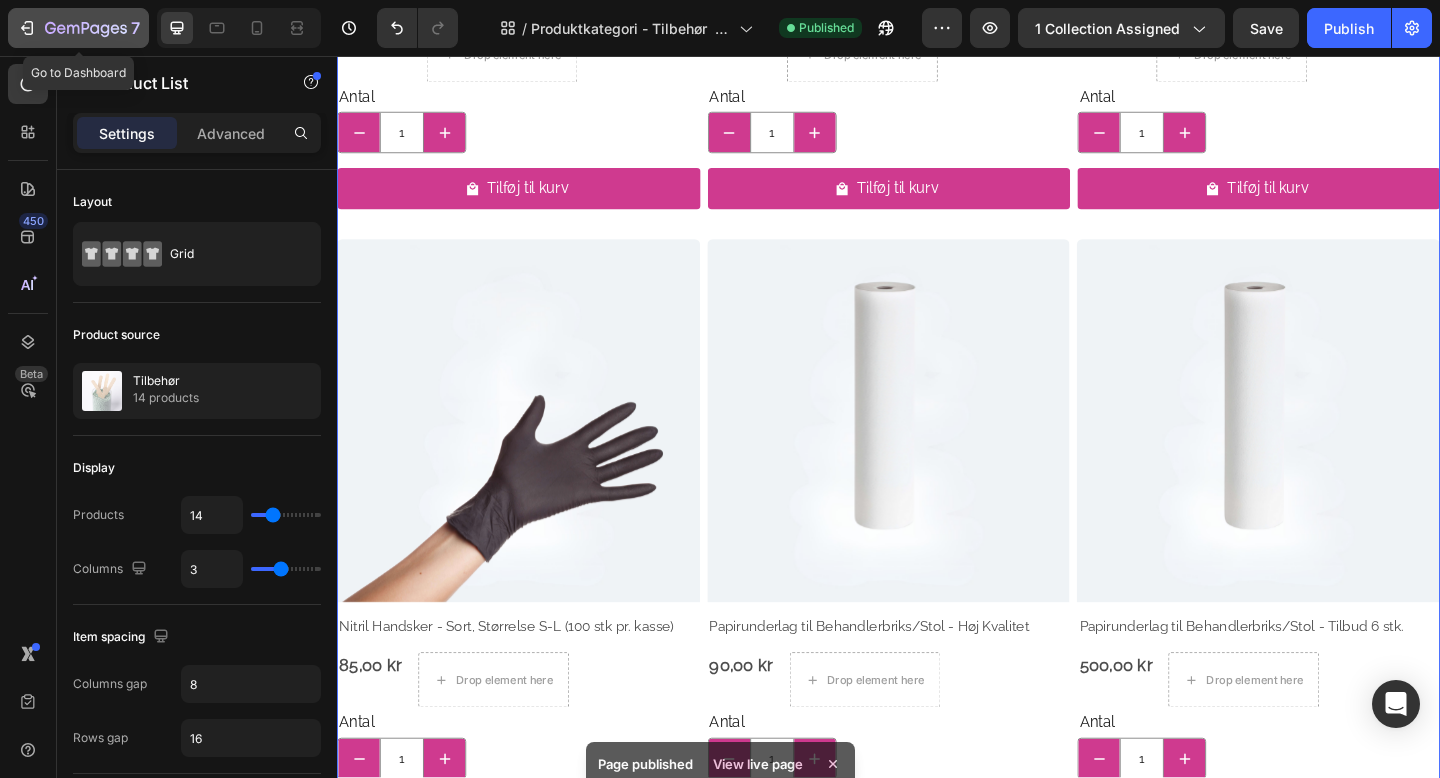 click 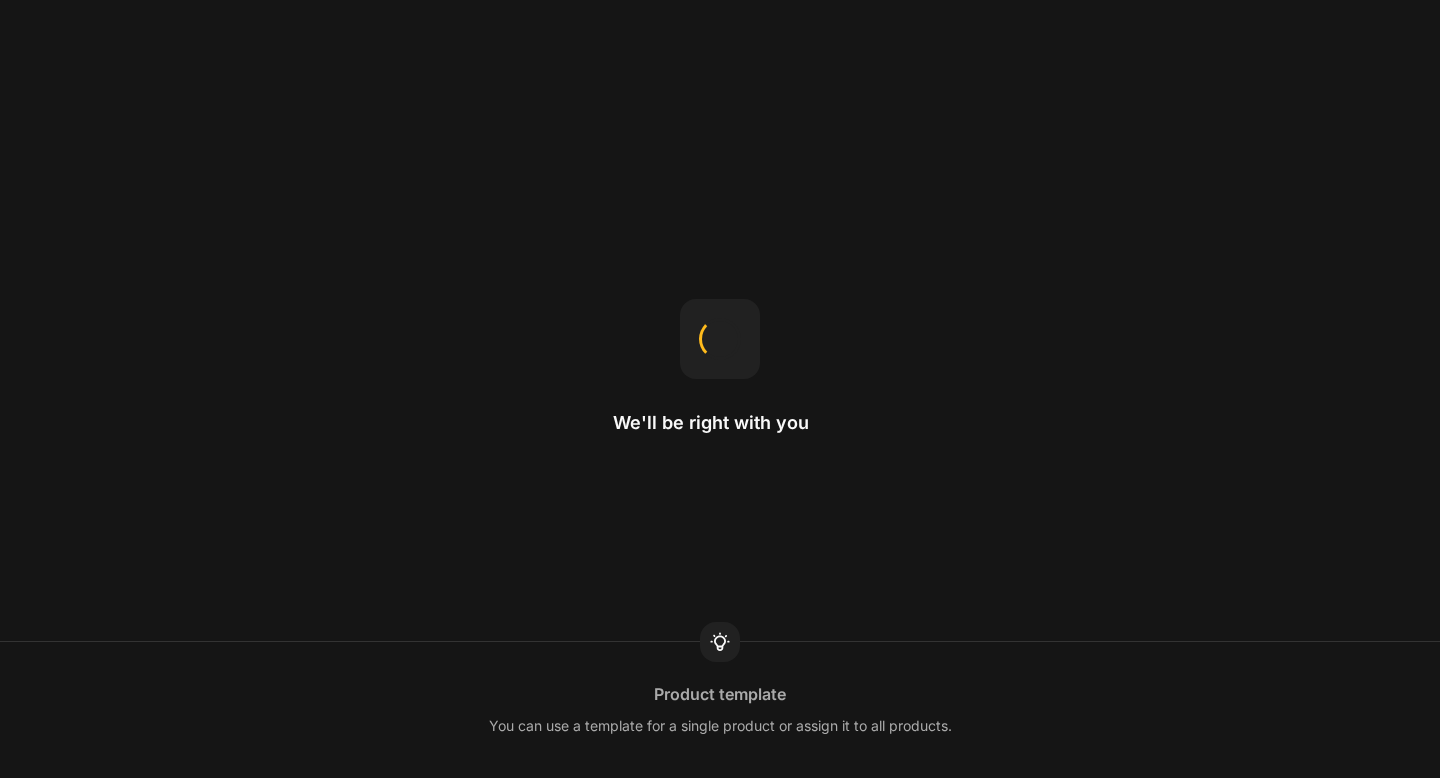 scroll, scrollTop: 0, scrollLeft: 0, axis: both 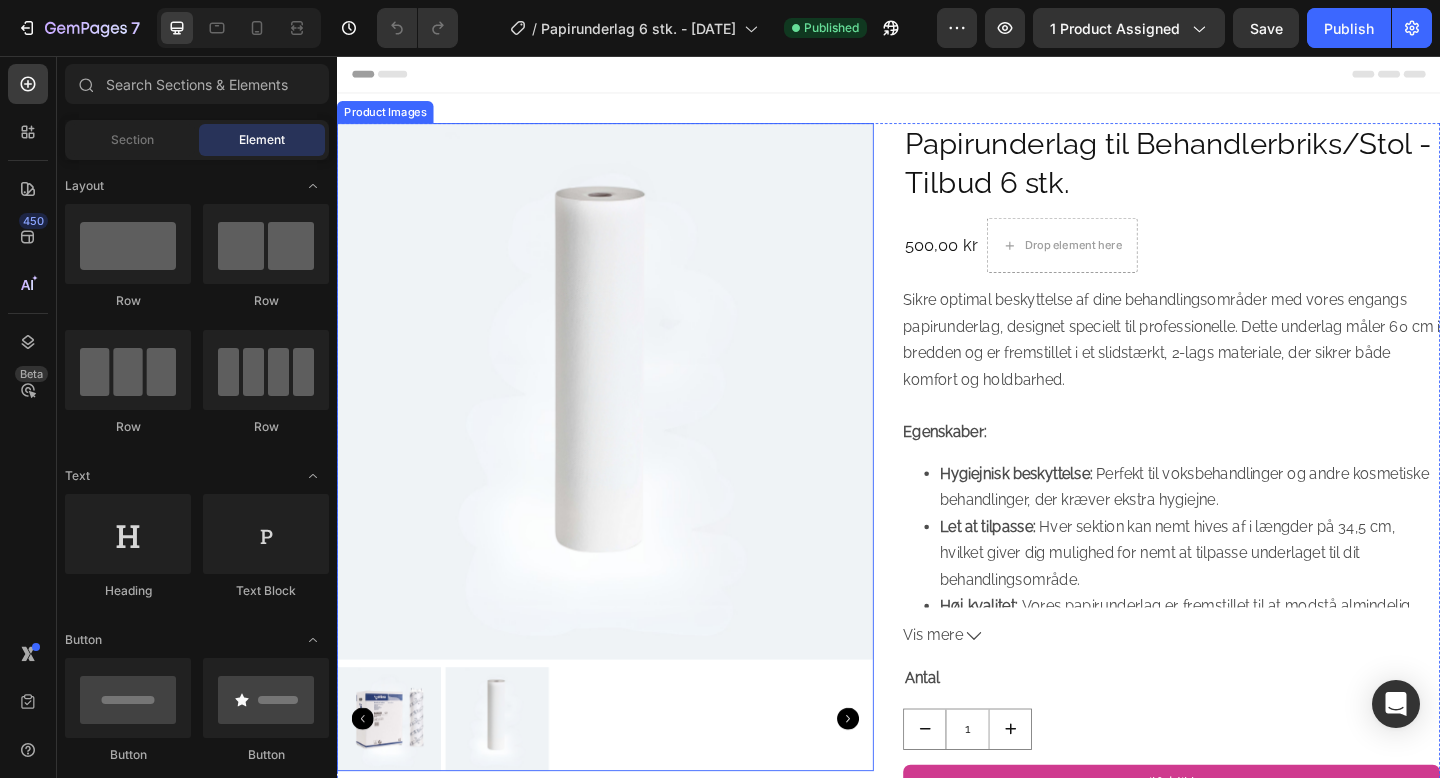 click at bounding box center (629, 421) 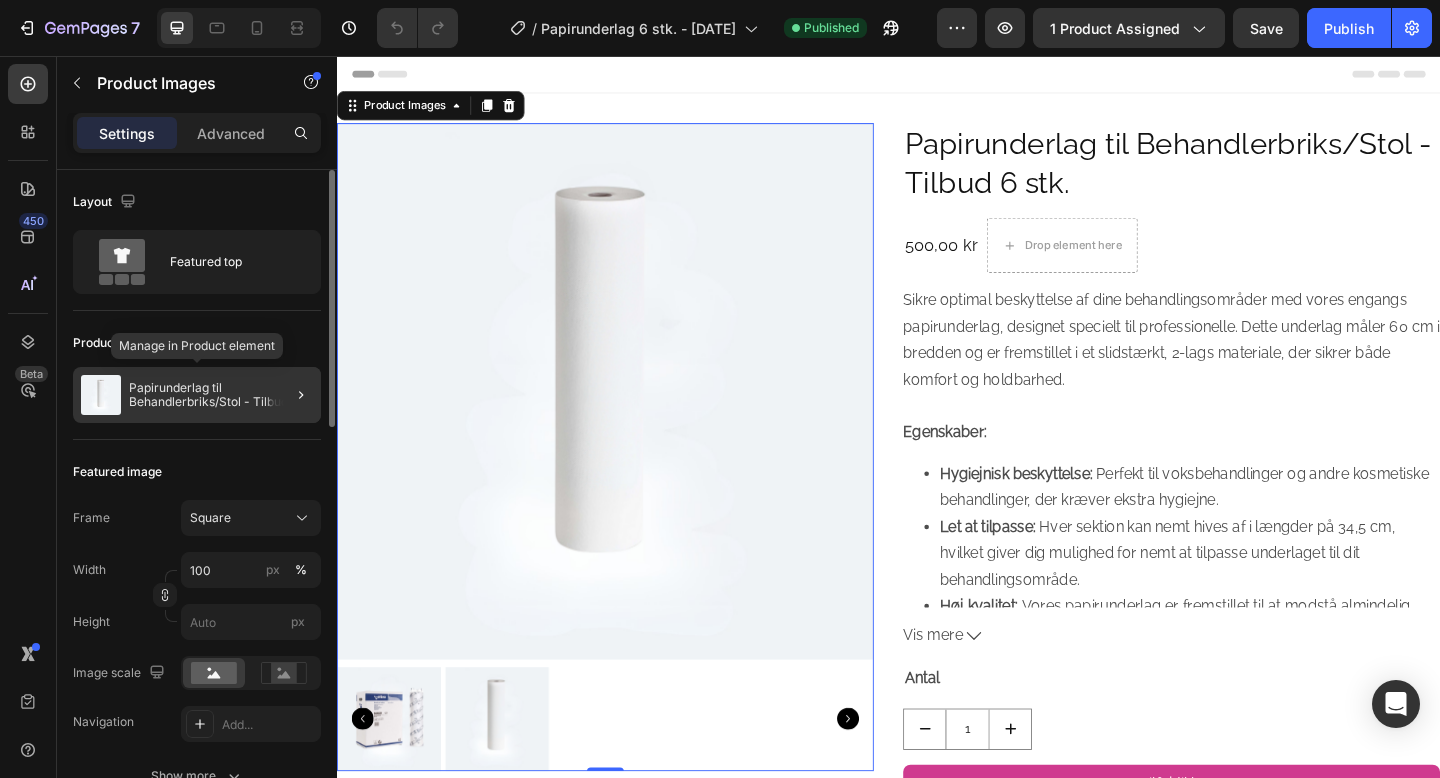click on "Papirunderlag til Behandlerbriks/Stol - Tilbud 6 stk." at bounding box center (221, 395) 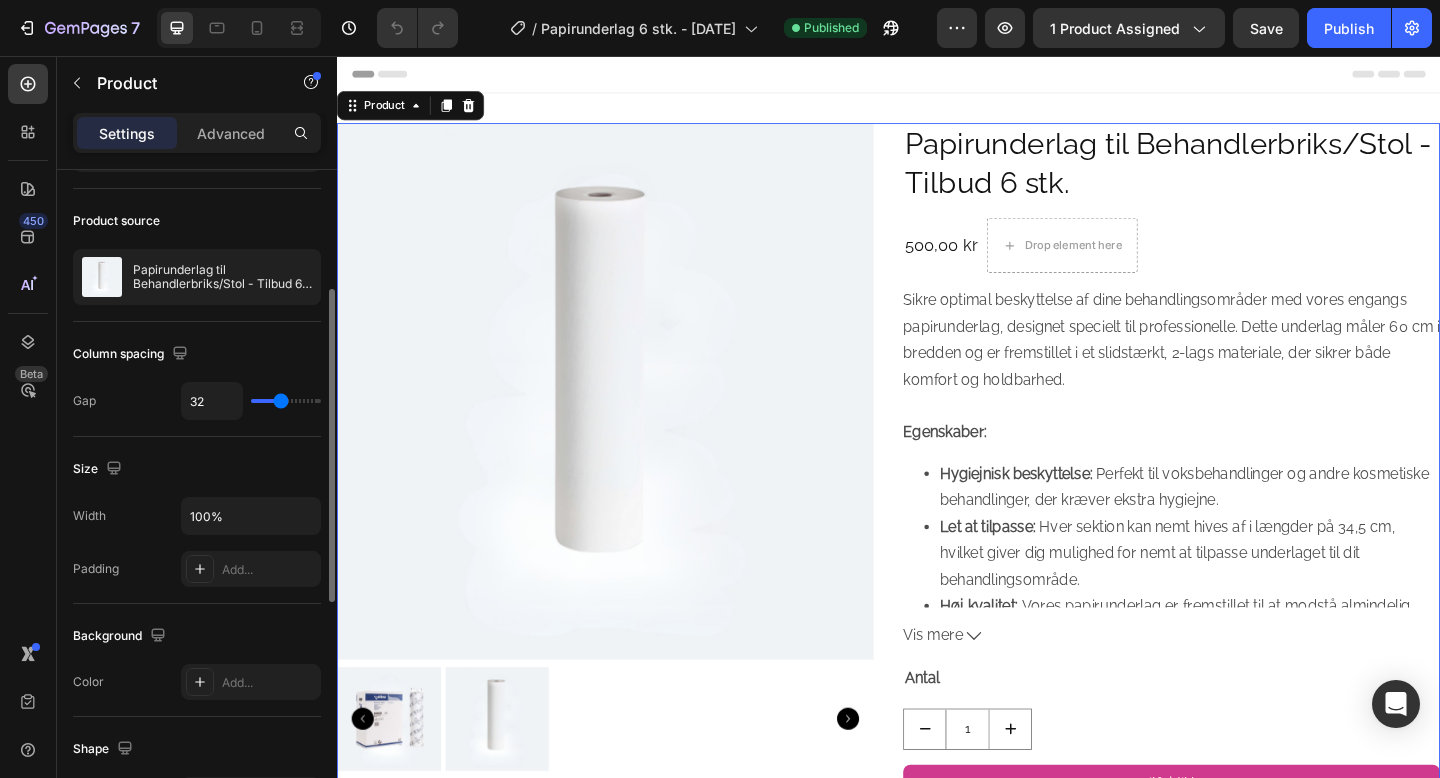 scroll, scrollTop: 118, scrollLeft: 0, axis: vertical 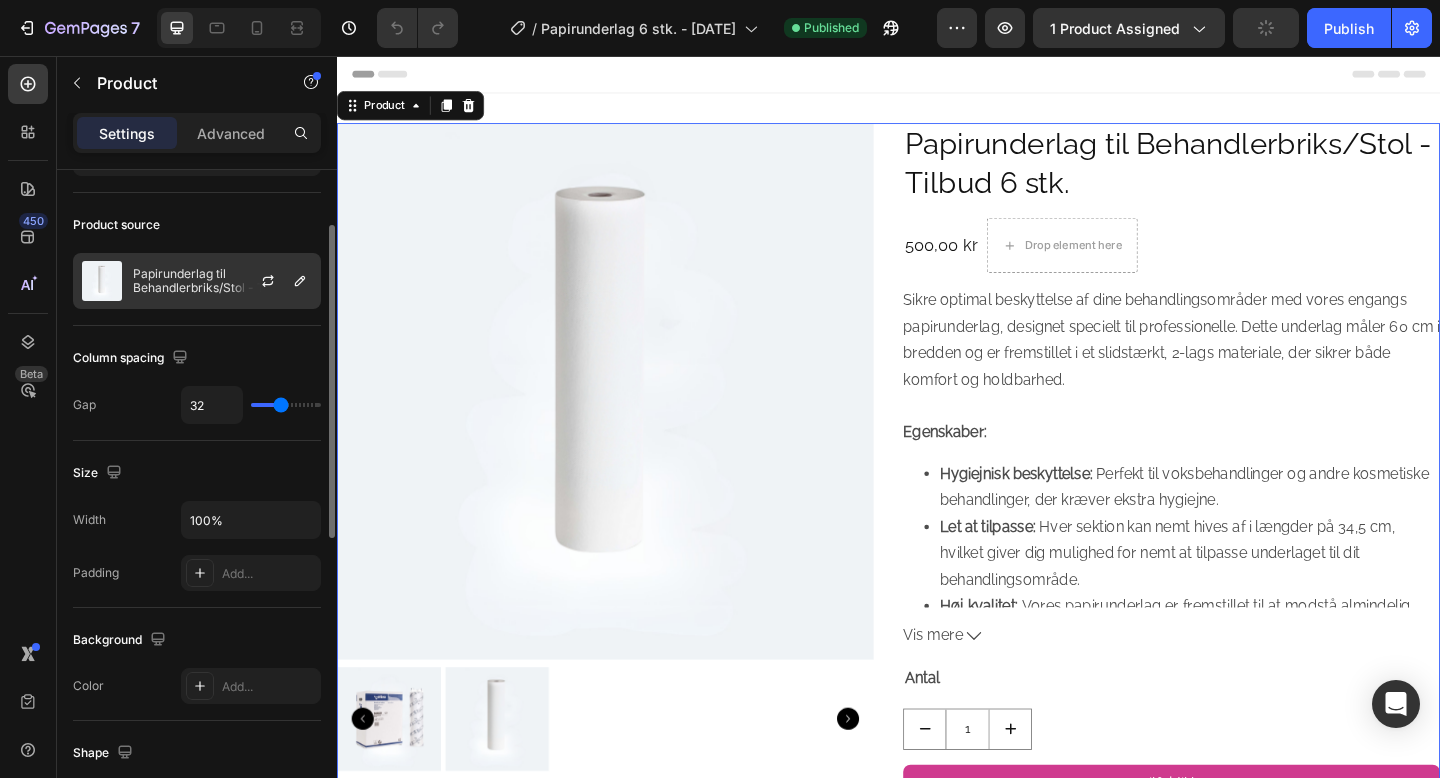 click at bounding box center (276, 281) 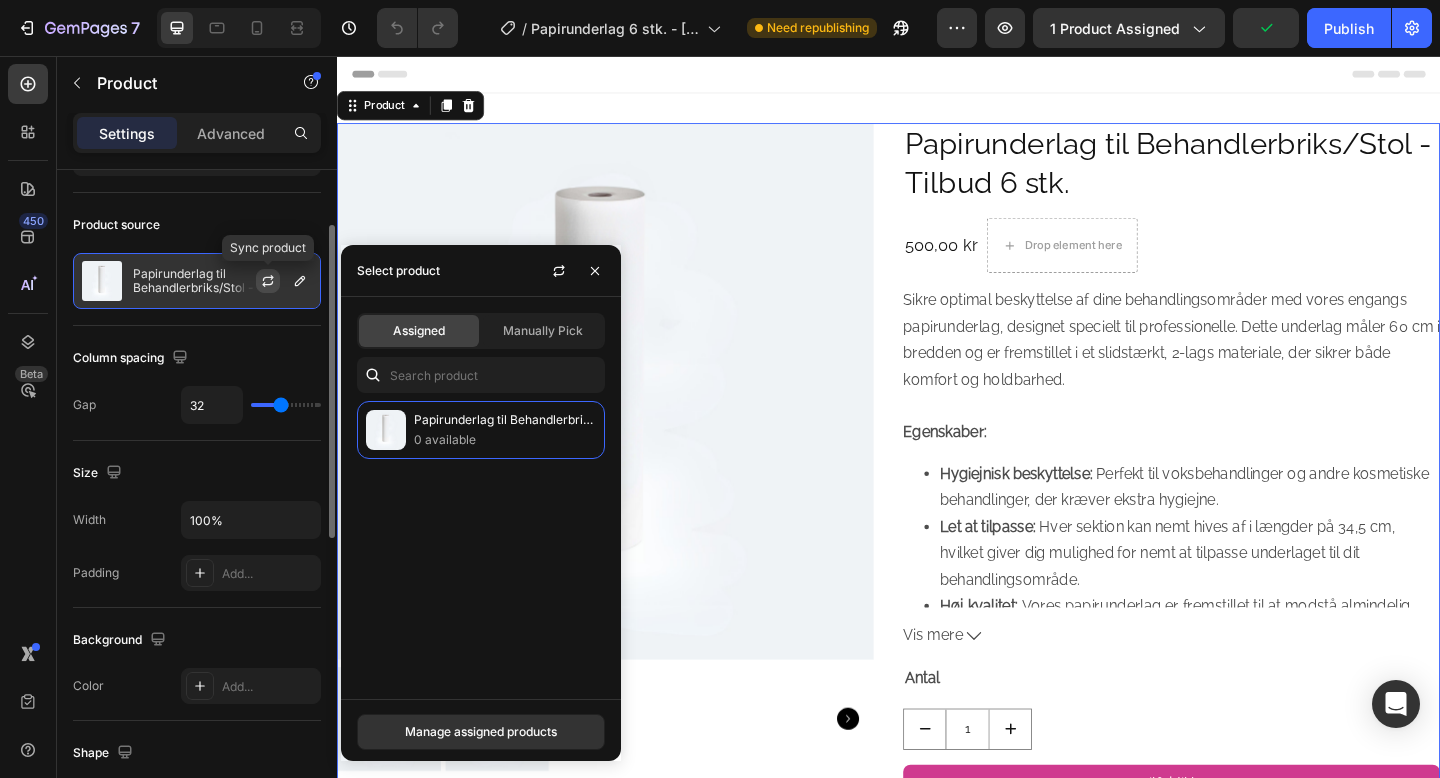 click 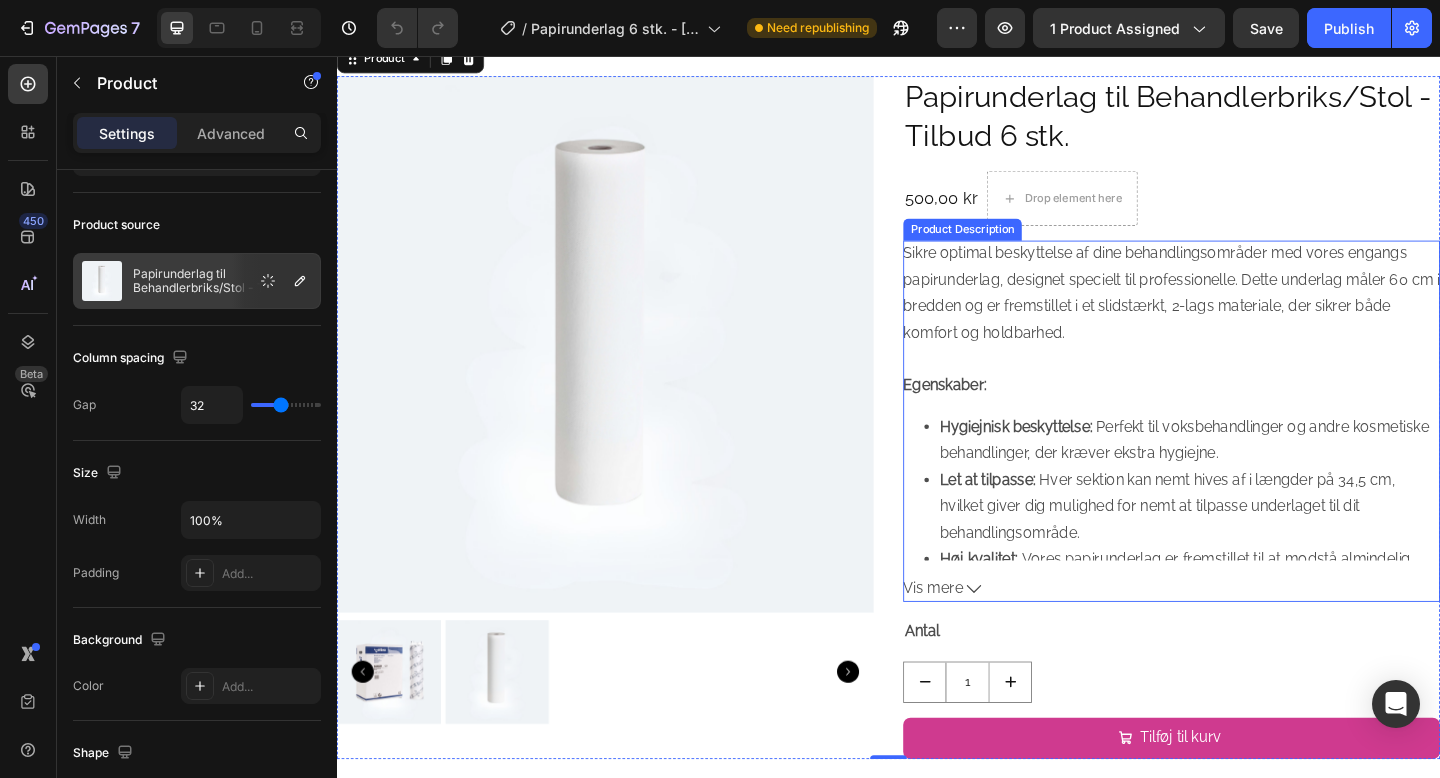 scroll, scrollTop: 52, scrollLeft: 0, axis: vertical 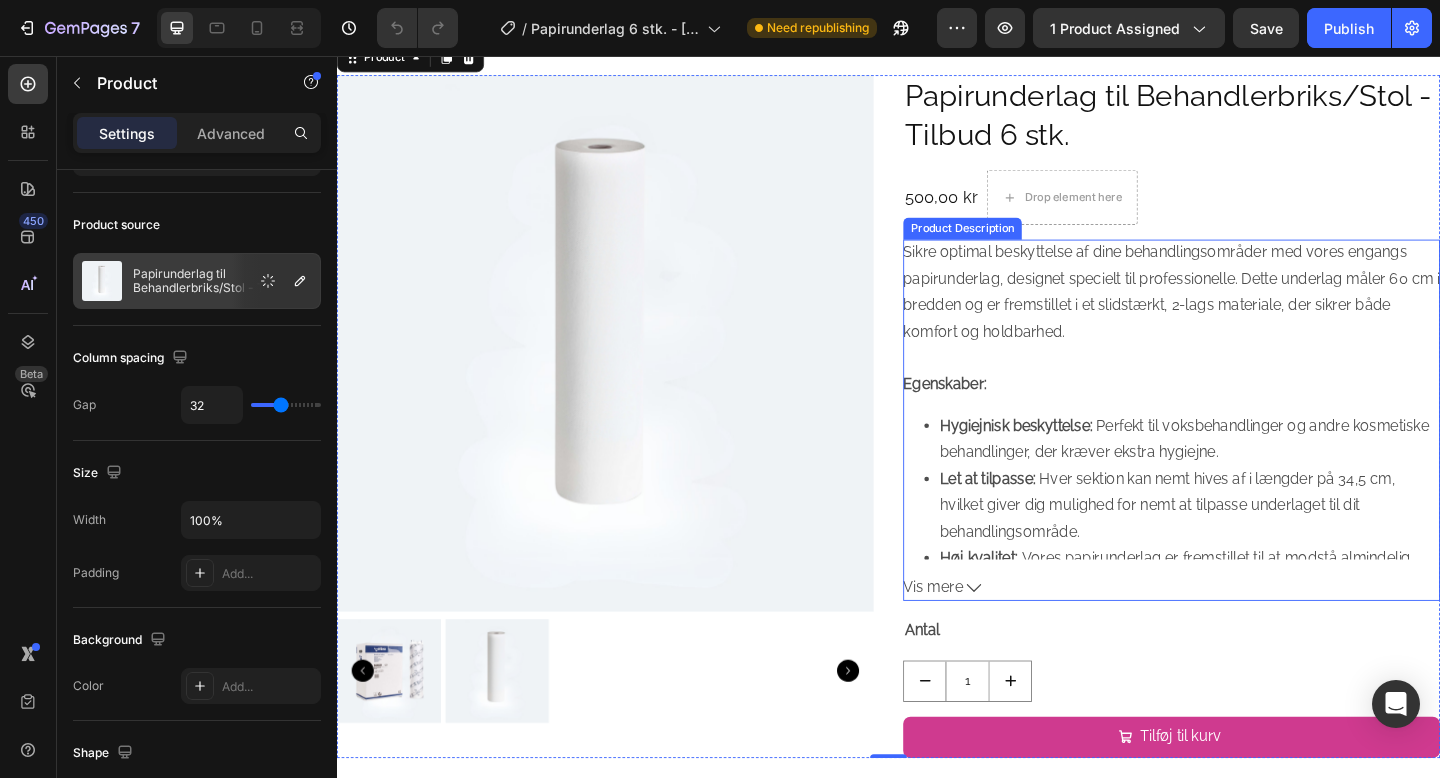 click 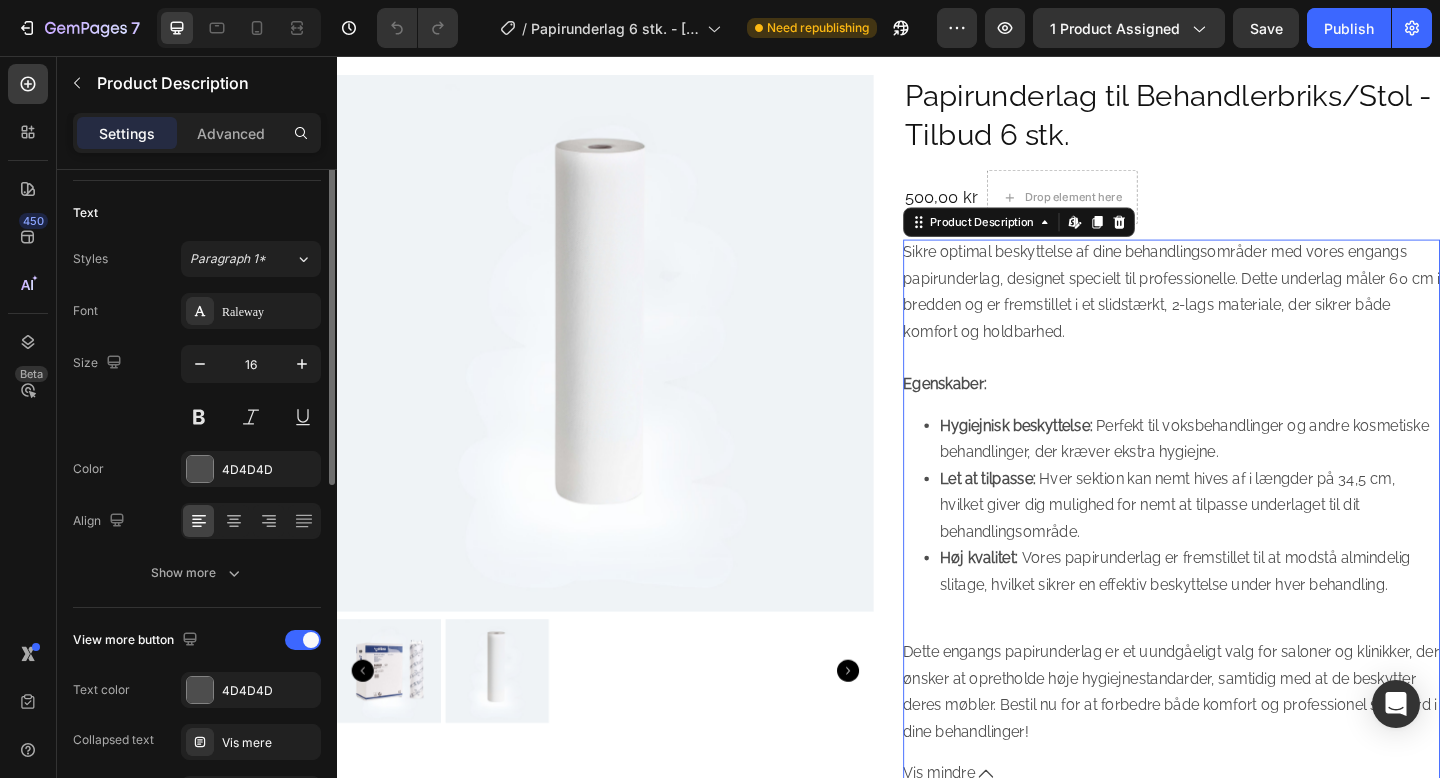 scroll, scrollTop: 0, scrollLeft: 0, axis: both 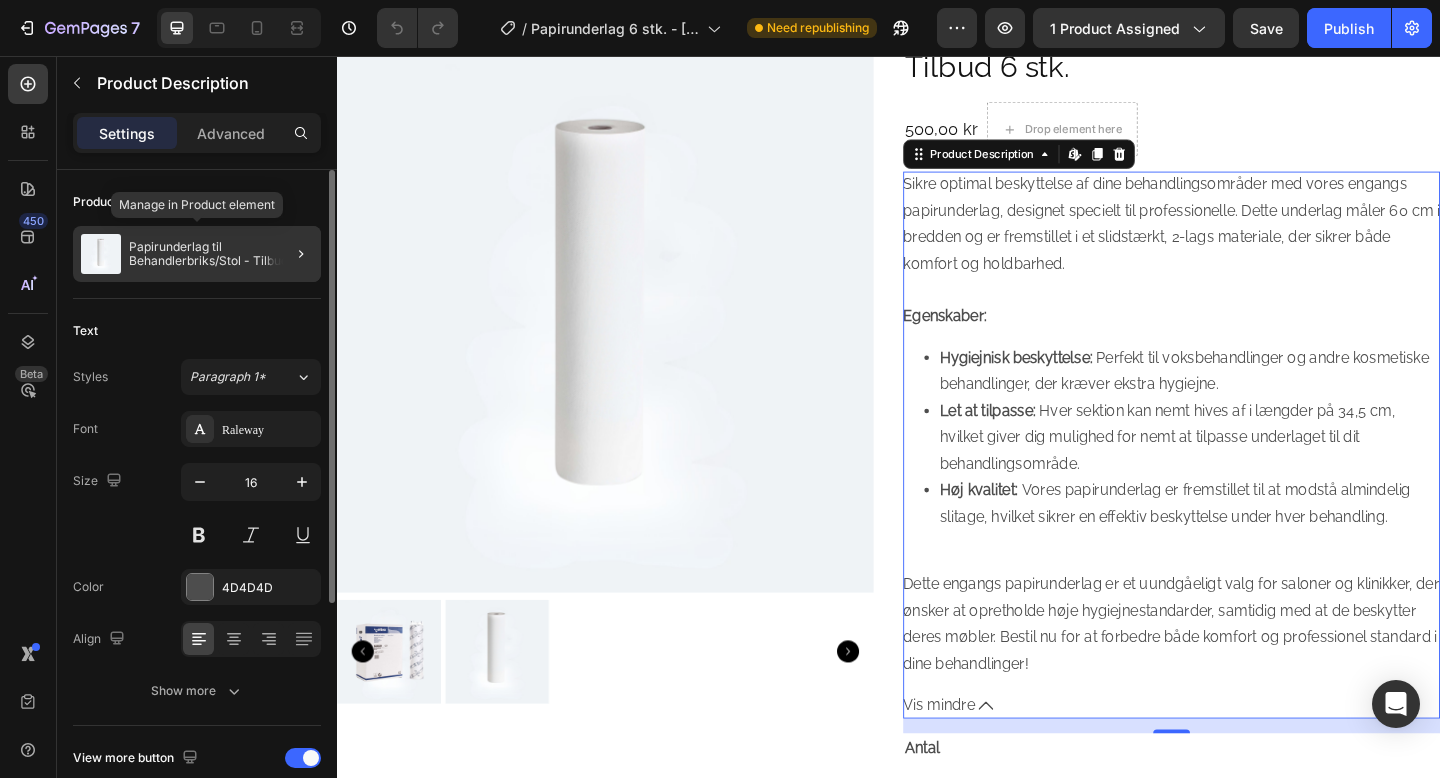click on "Papirunderlag til Behandlerbriks/Stol - Tilbud 6 stk." 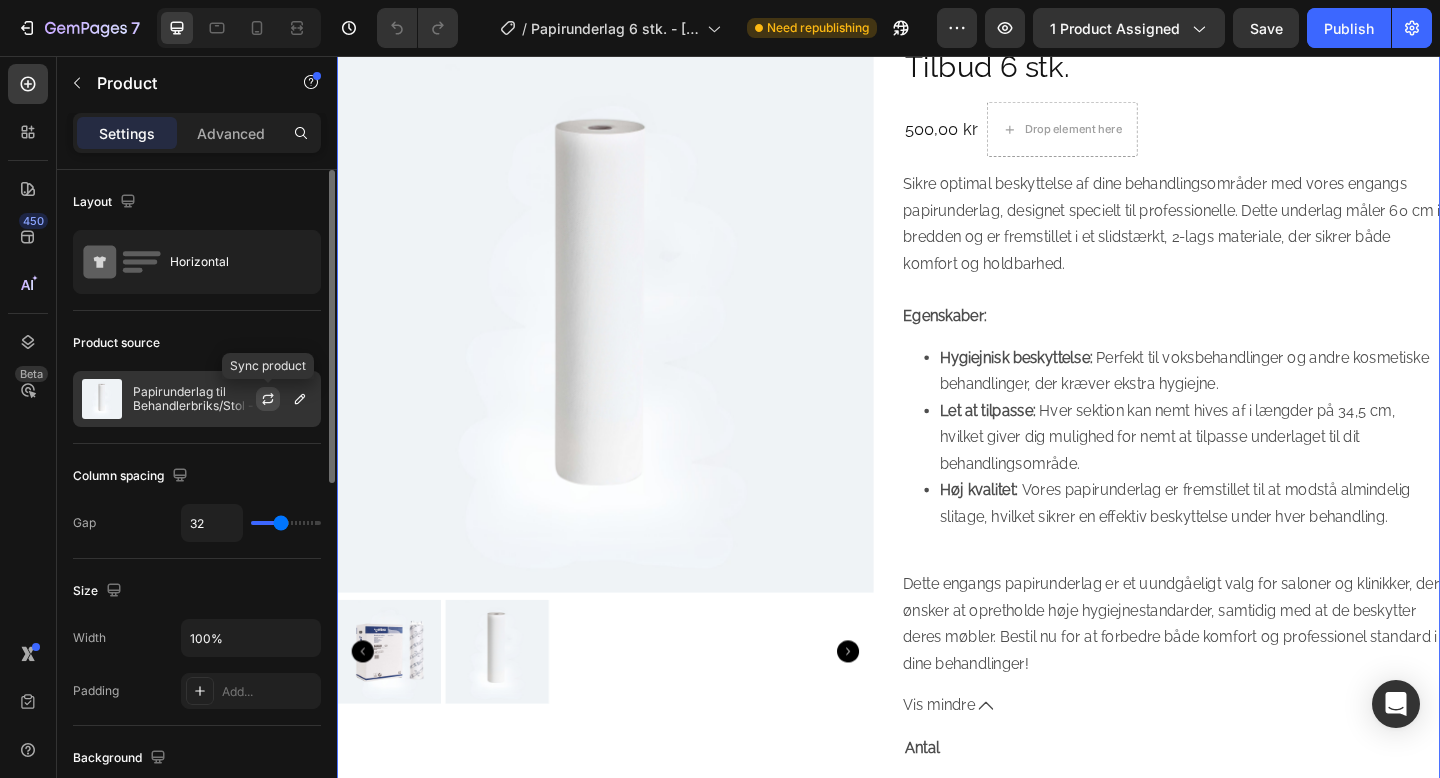 click 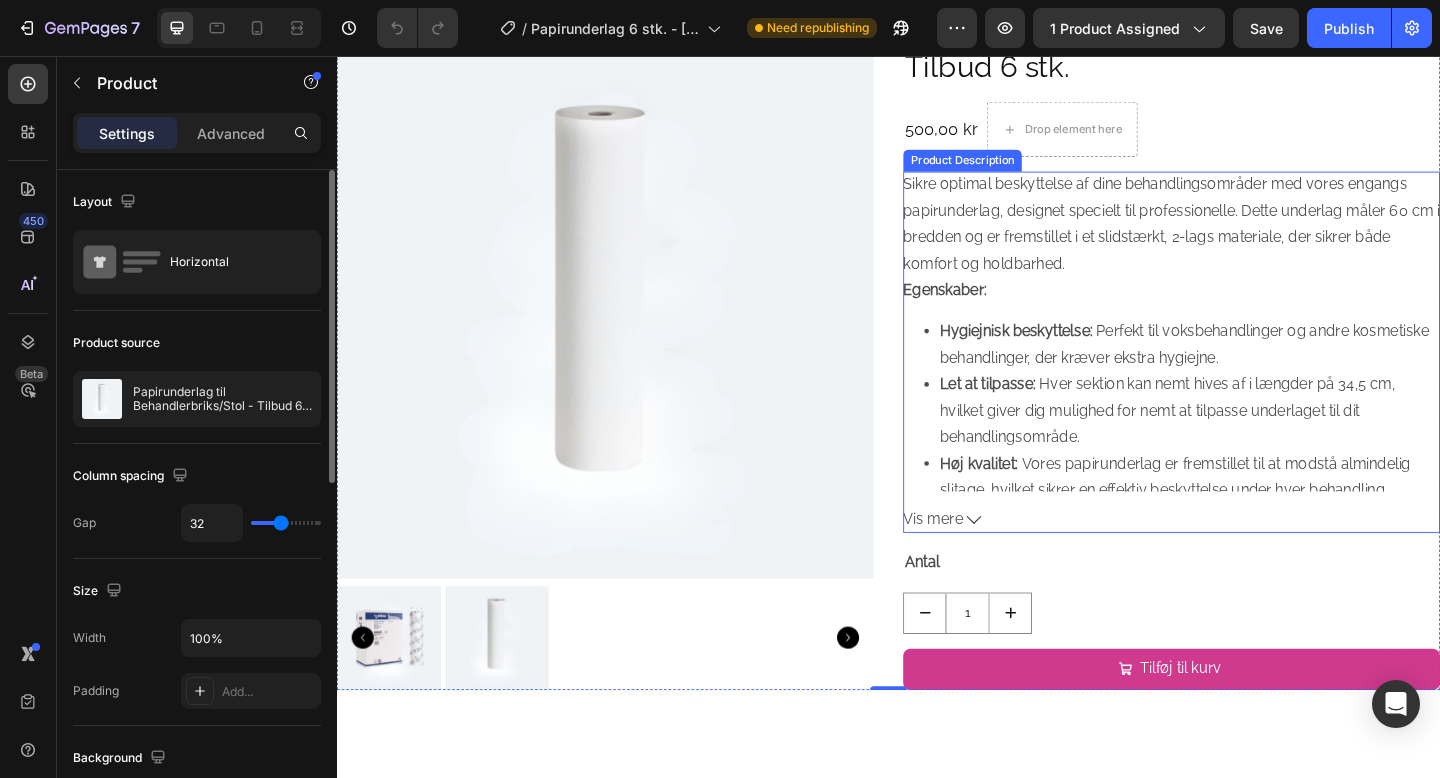 click 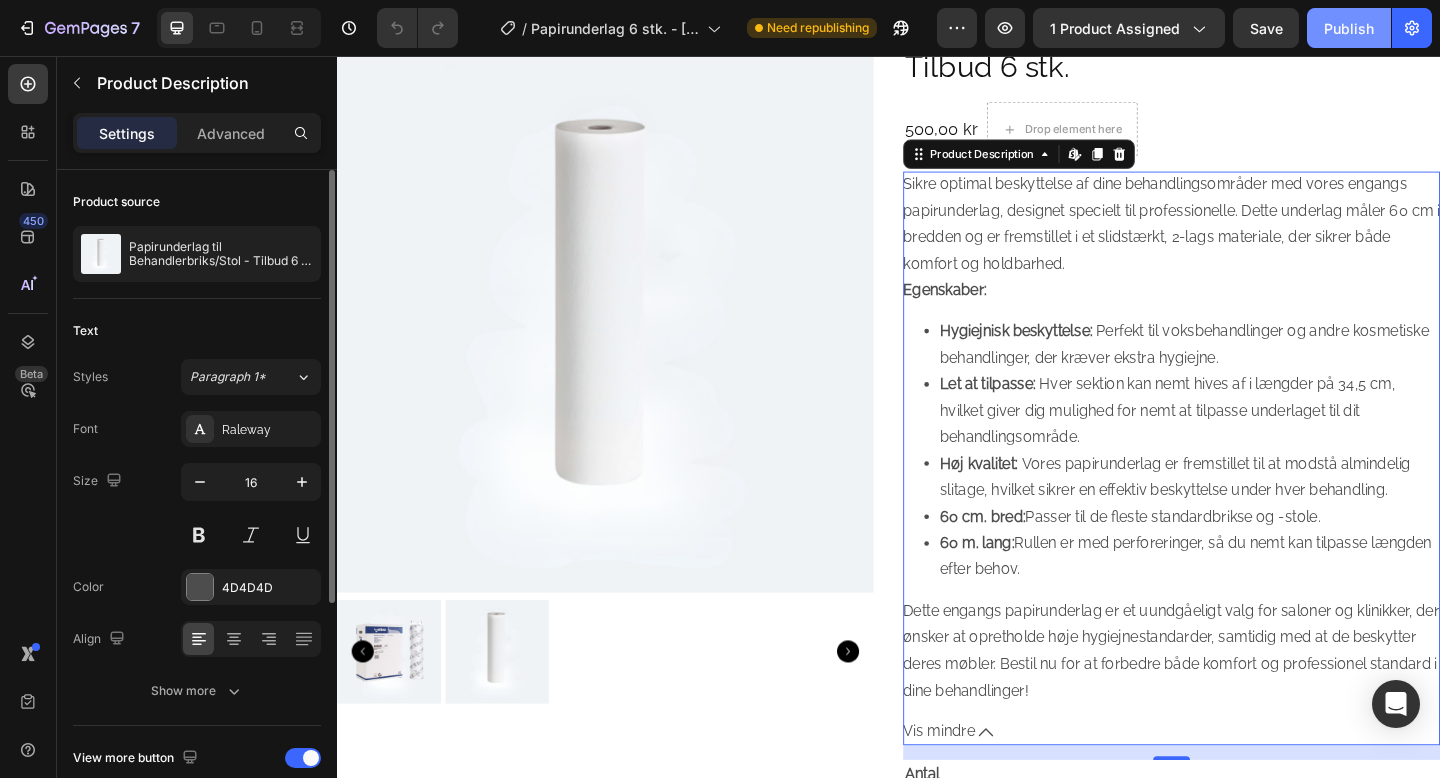 click on "Publish" at bounding box center [1349, 28] 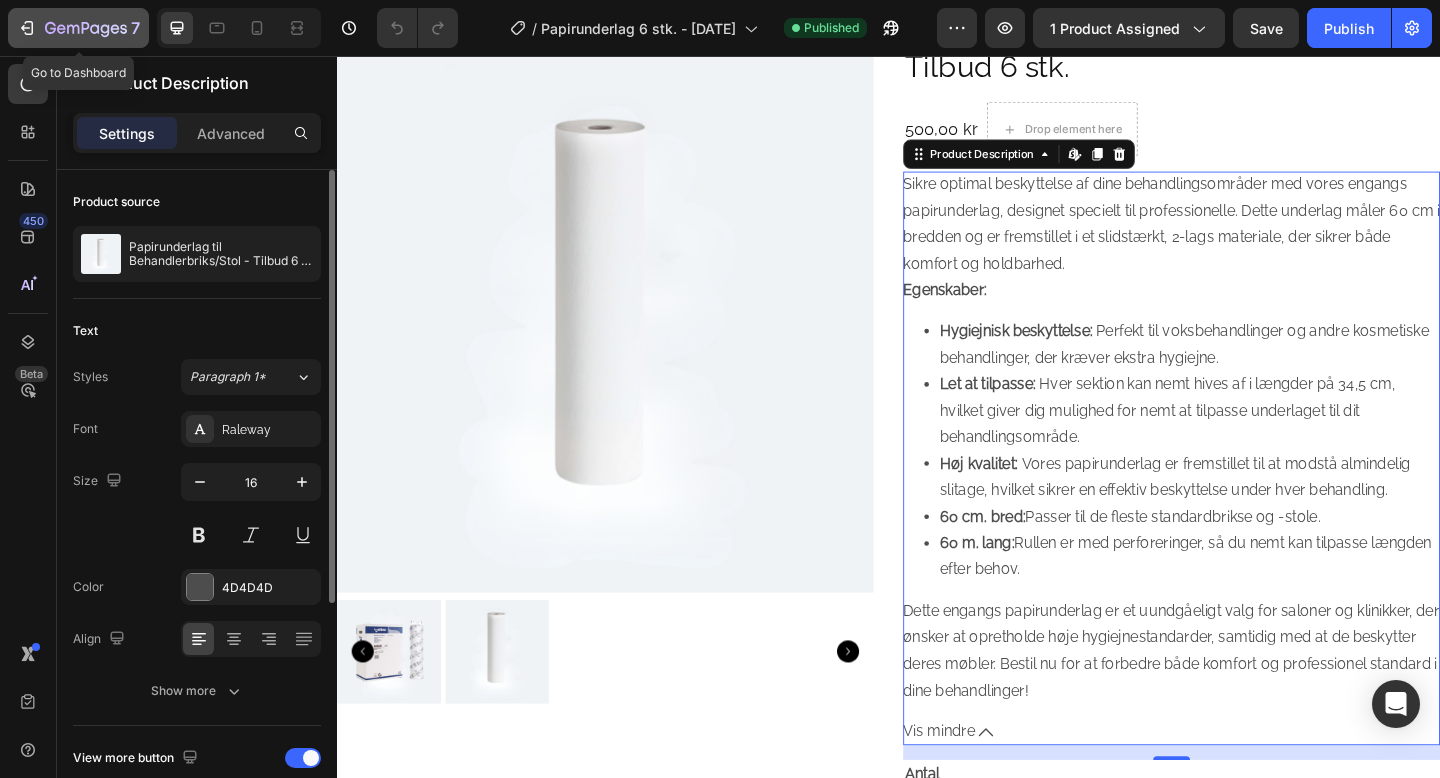 click 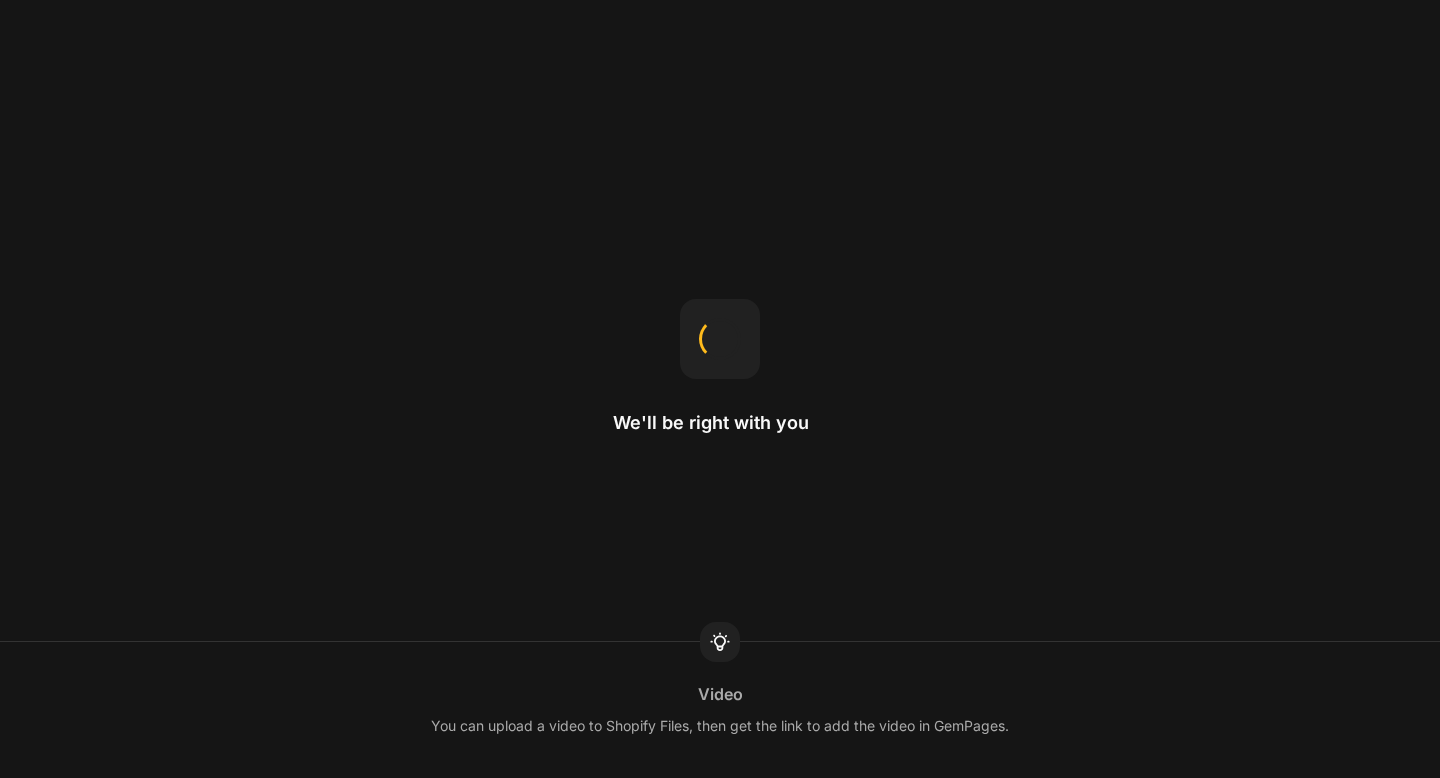 scroll, scrollTop: 0, scrollLeft: 0, axis: both 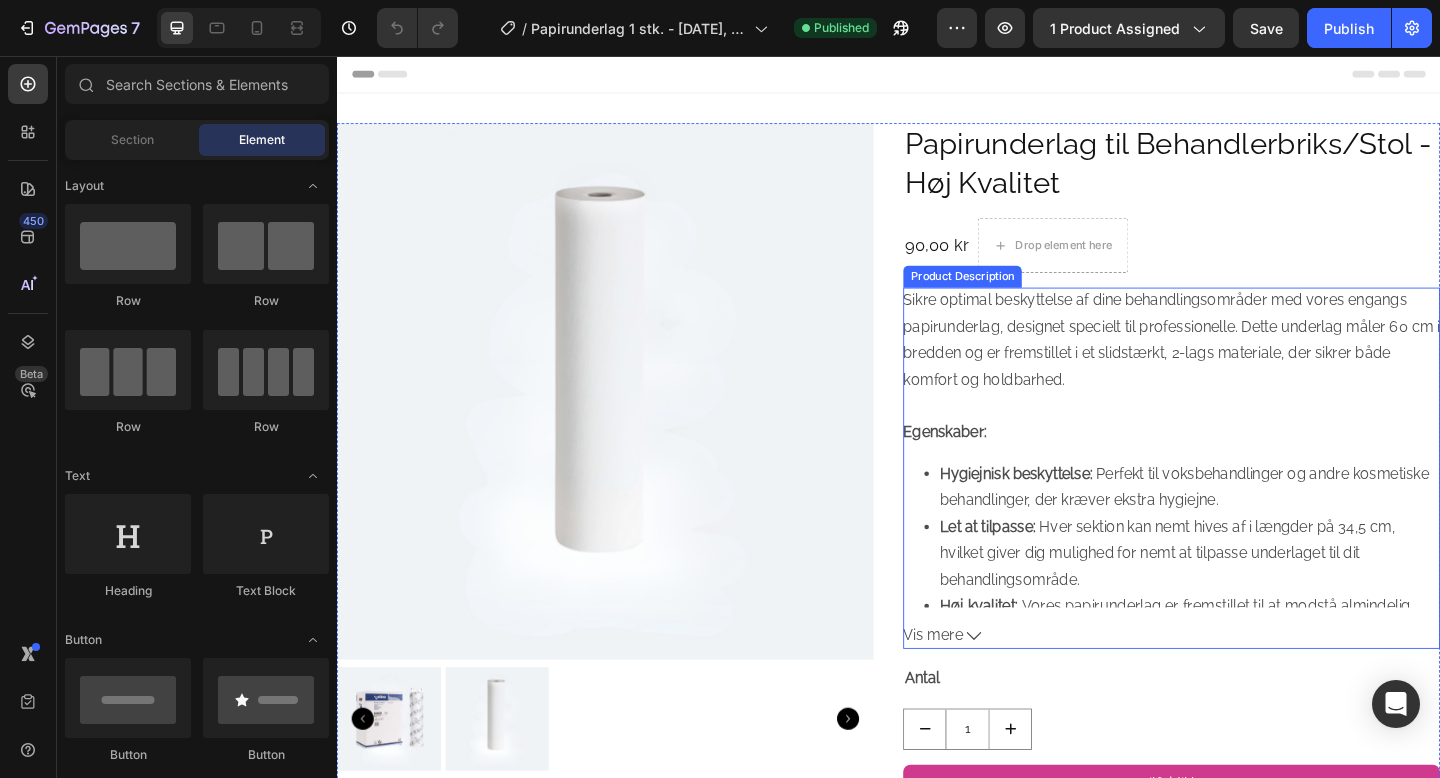 click on "Vis mere" at bounding box center [1245, 686] 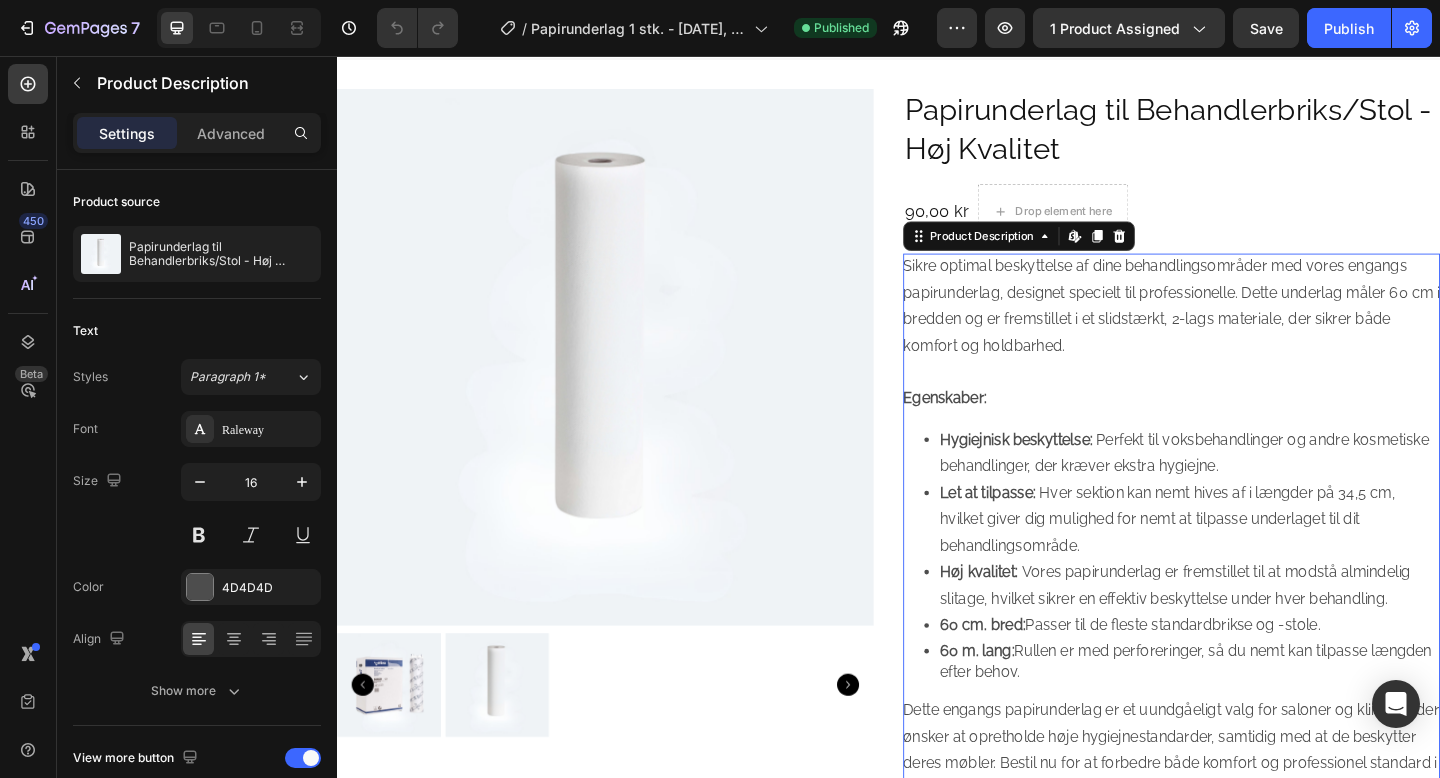 scroll, scrollTop: 1, scrollLeft: 0, axis: vertical 